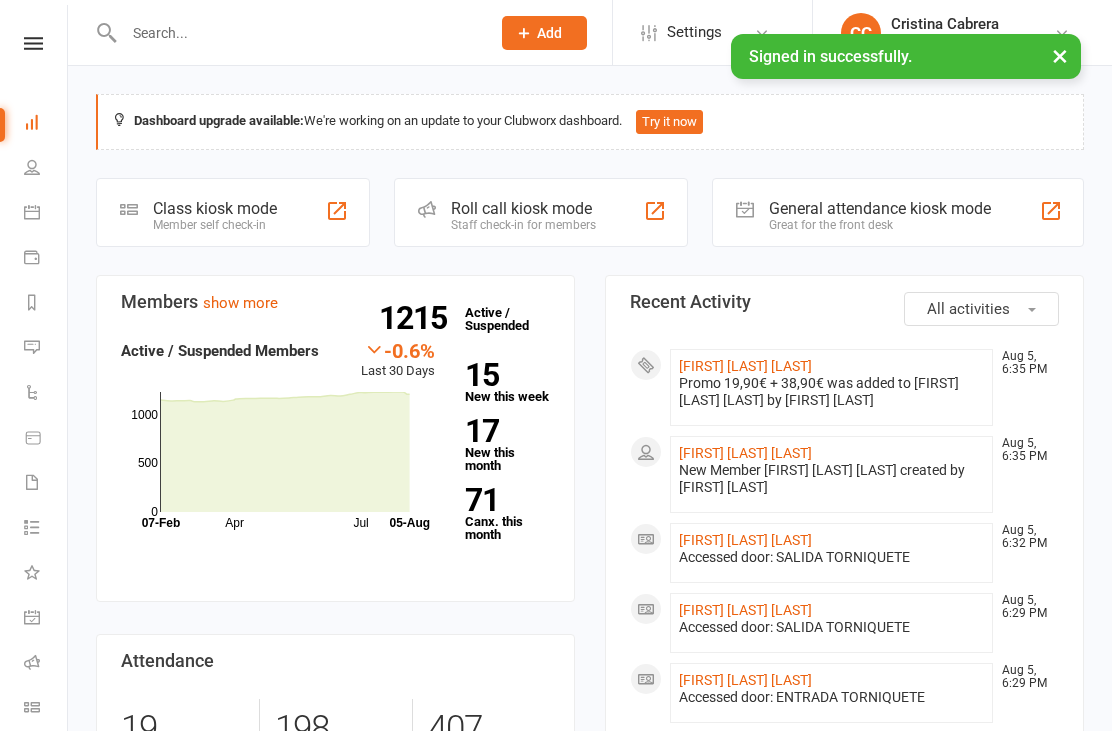 scroll, scrollTop: 0, scrollLeft: 0, axis: both 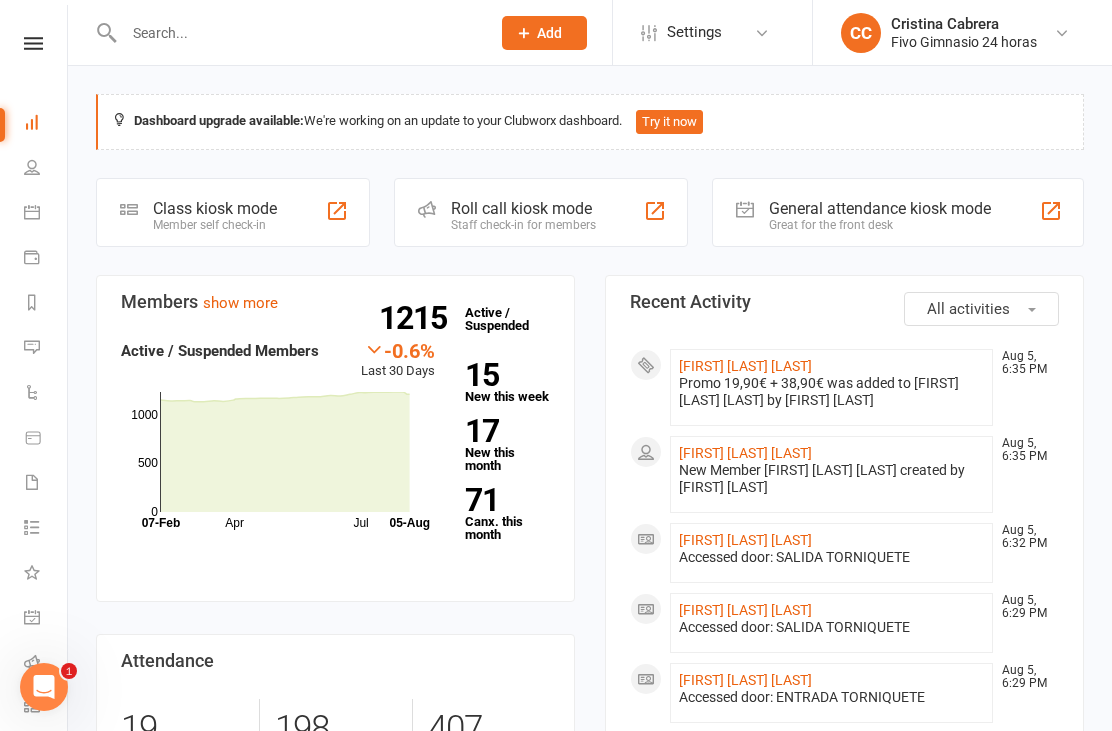 click on "[FIRST] [LAST]" 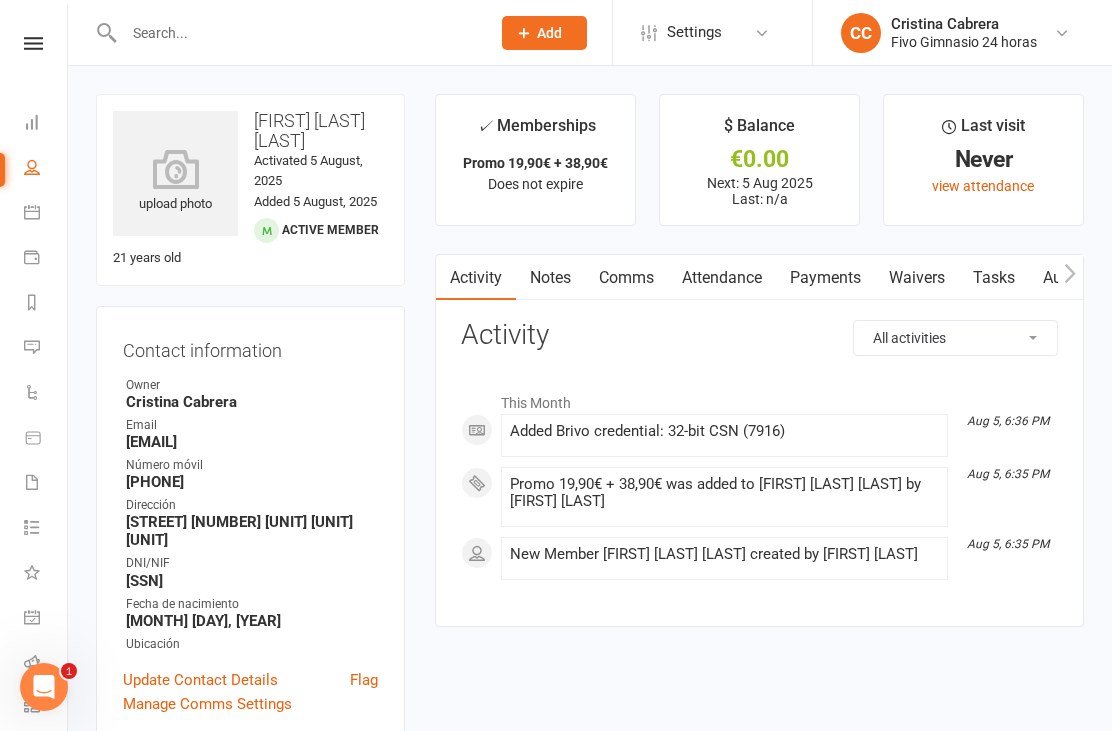 click at bounding box center (175, 169) 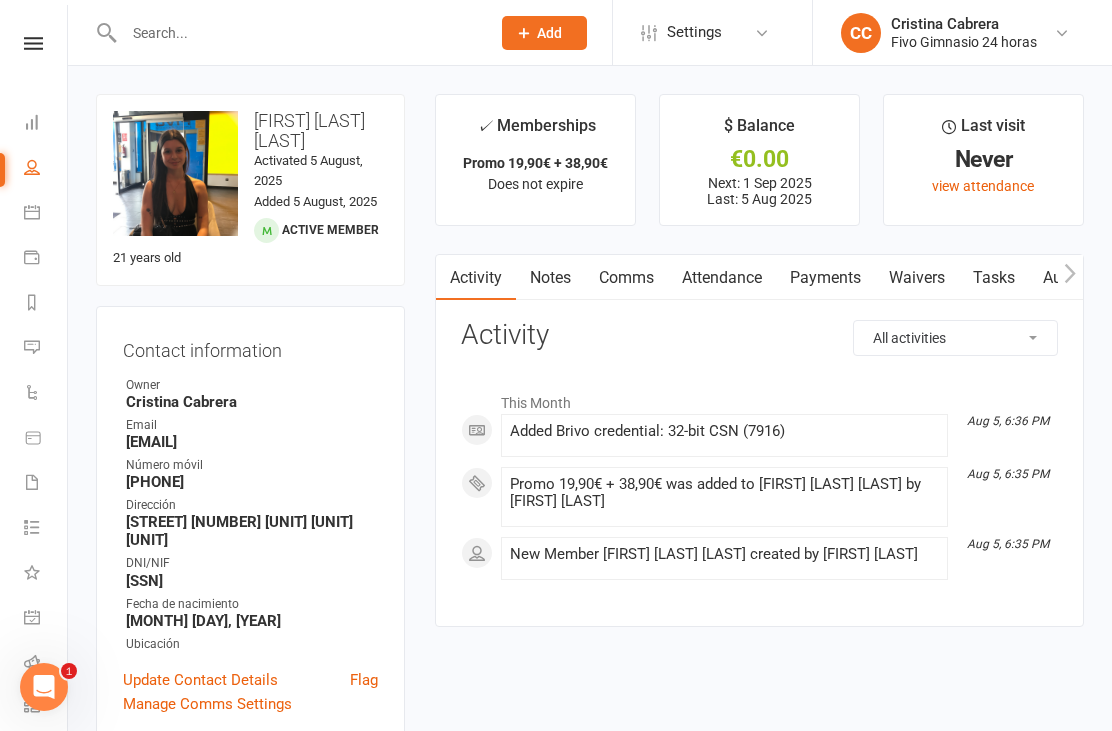 click on "Waivers" at bounding box center [917, 278] 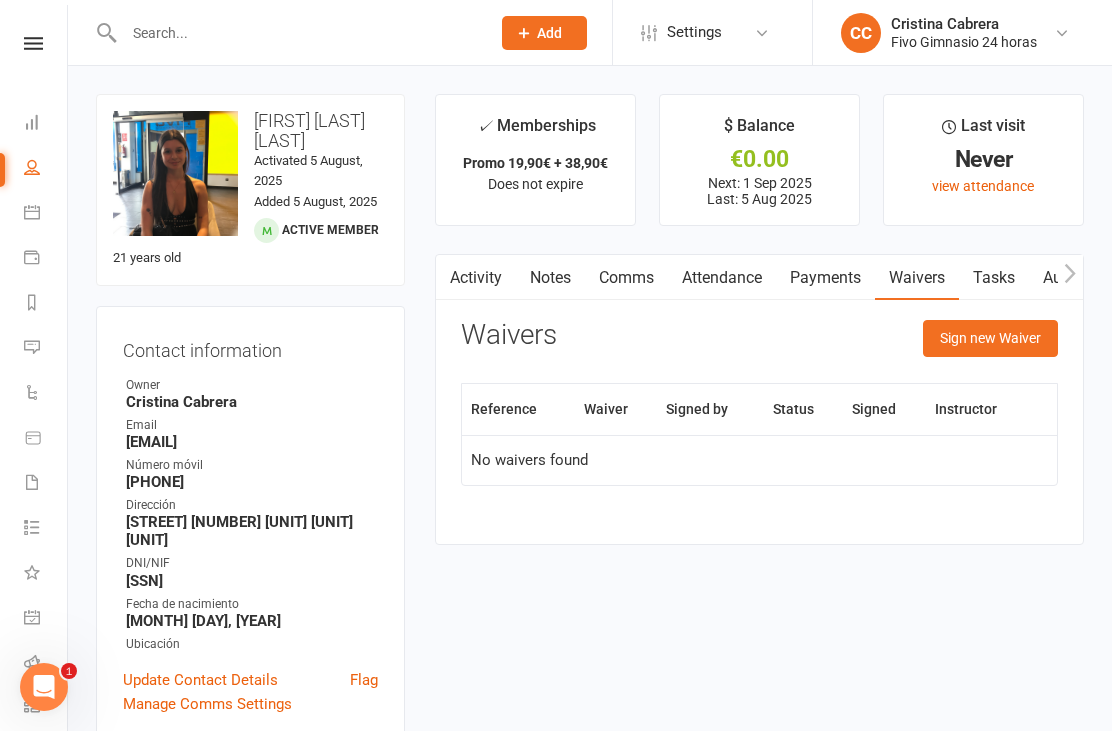 click on "Sign new Waiver" at bounding box center (990, 338) 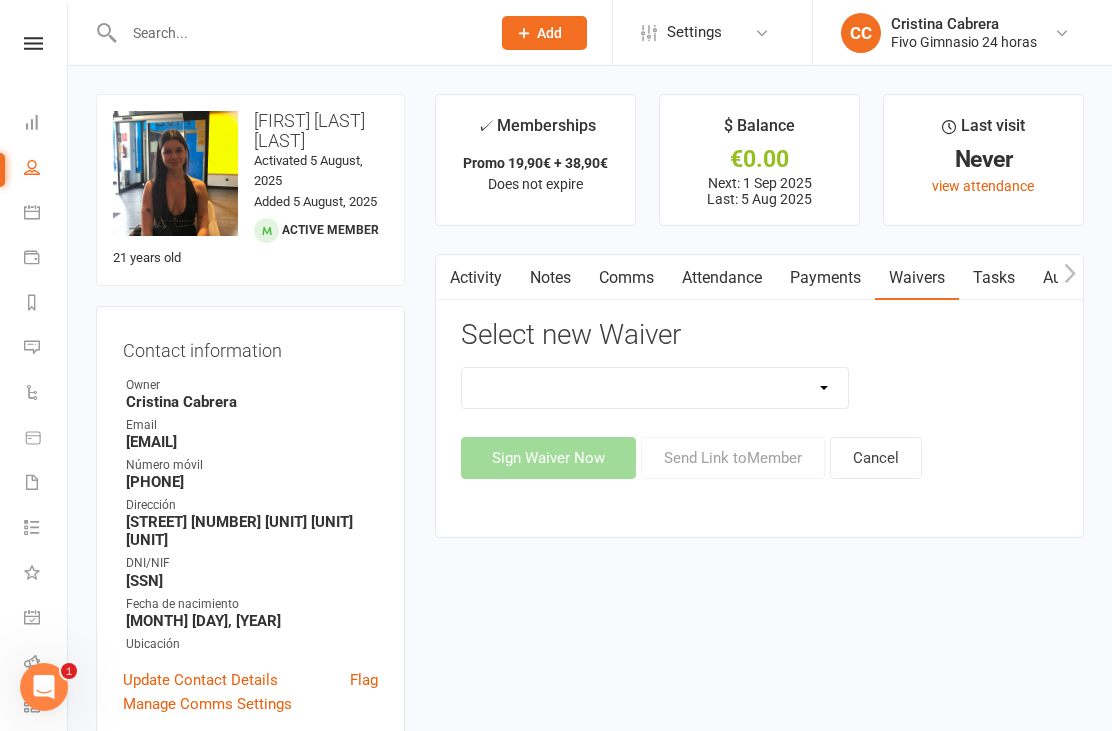 click on "Select new Waiver Actualización De Datos De Pago Alta Online Certificación Finalización Contrato Certificación Finalización Contrato Y Devolución Entrenamiento Personal Influencer Contrato De Colaboración Lgpd Candidatos Monitor Lgpd Prospectos Nuevo Miembro (Adulto) Nuevo Miembro (Adulto Sin Wallet) Nuevo Miembro (Menor) Nuevo Miembro (Menor) (No usar) Nuevo Miembro (Menor sin Wallet) Reembolso De Membresia Reembolso De Membresia 44.90€ Sign Waiver Now Send Link to  Member Cancel" at bounding box center (759, 399) 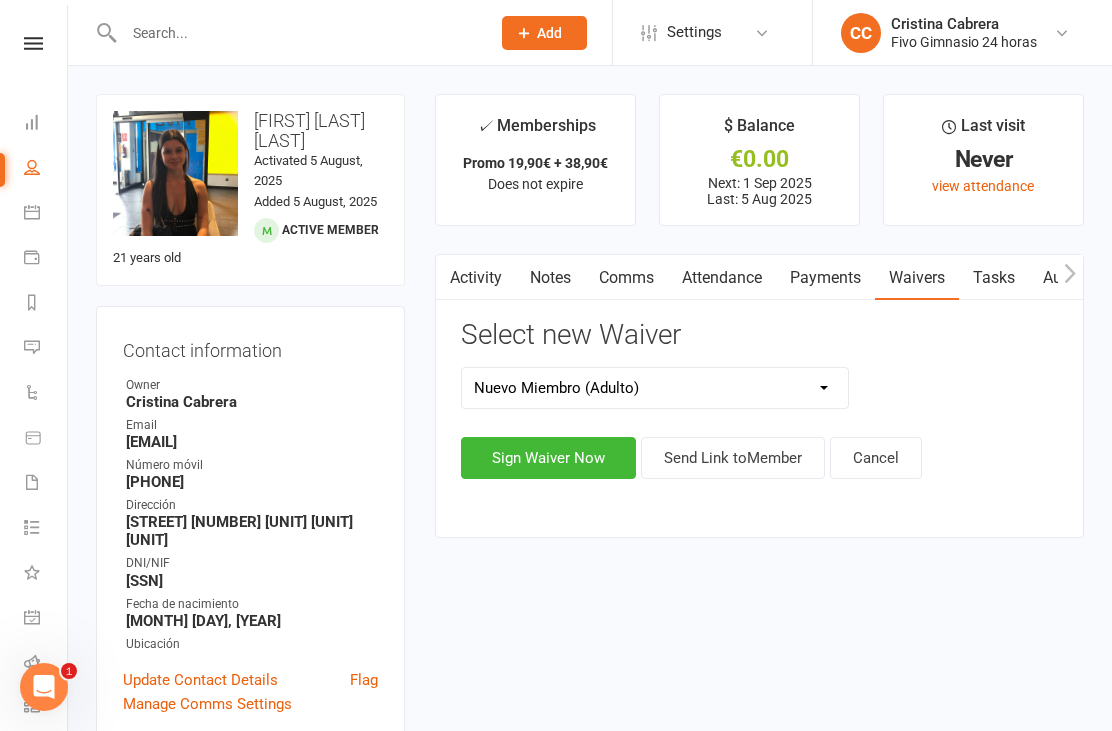 click on "Sign Waiver Now" at bounding box center [548, 458] 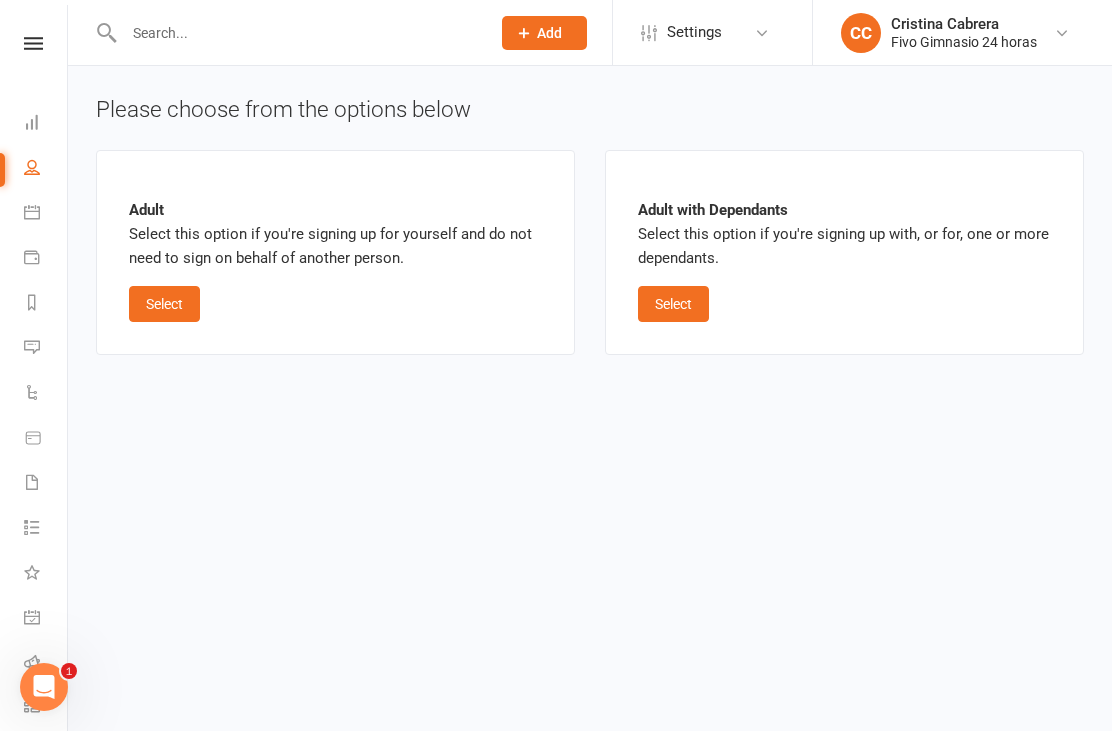click on "Select" at bounding box center [164, 304] 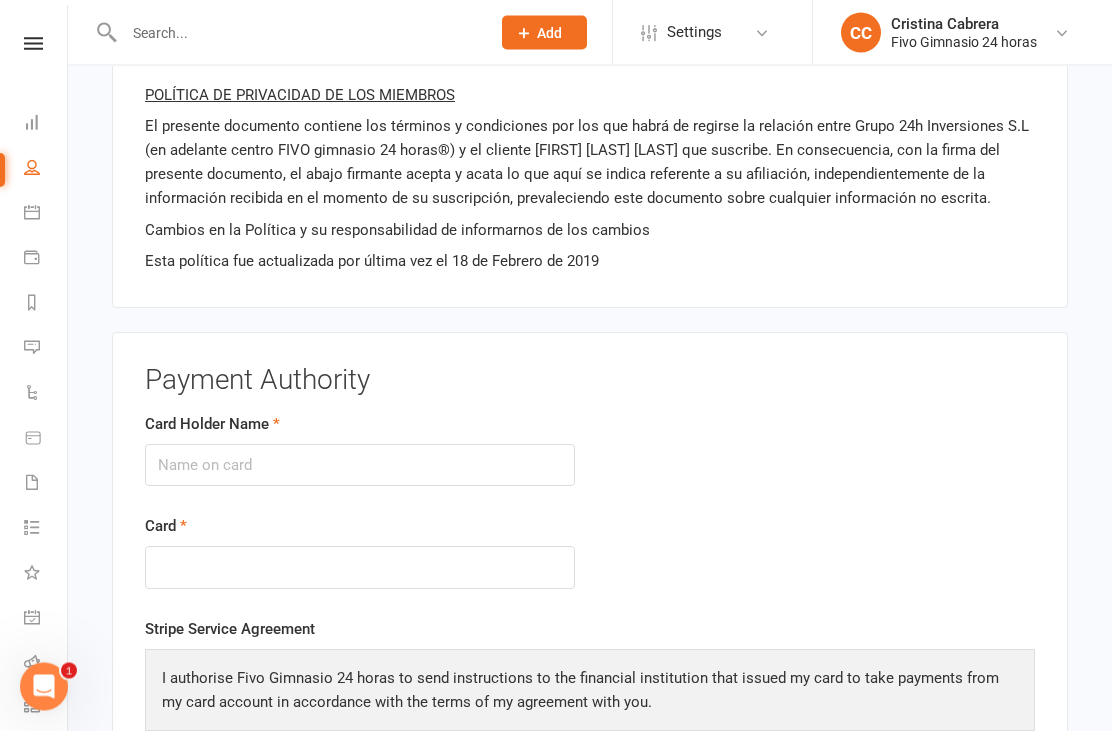 scroll, scrollTop: 2037, scrollLeft: 0, axis: vertical 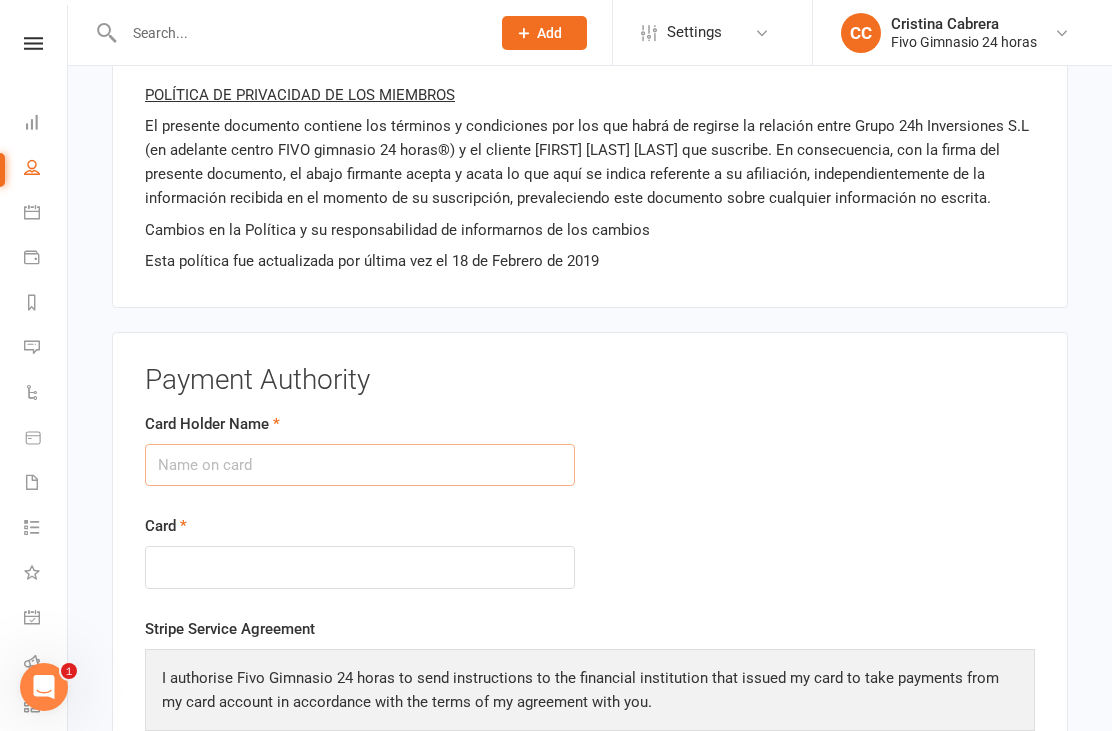click on "Card Holder Name" at bounding box center (360, 465) 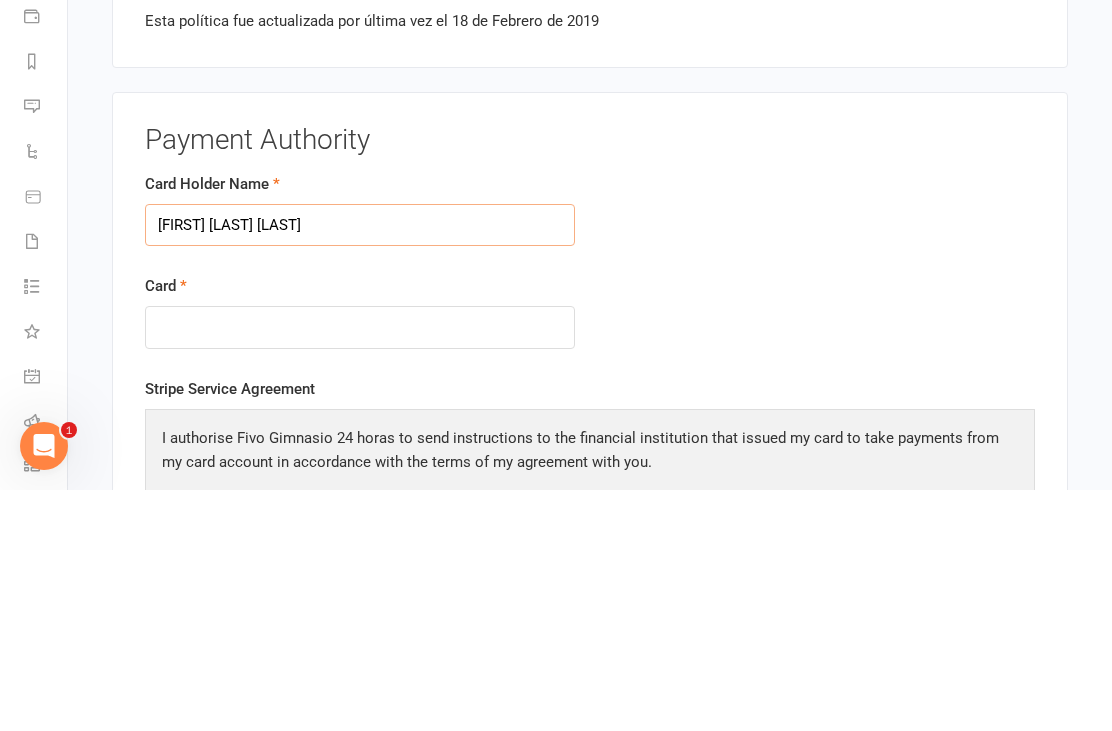 type on "[FIRST] [LAST]" 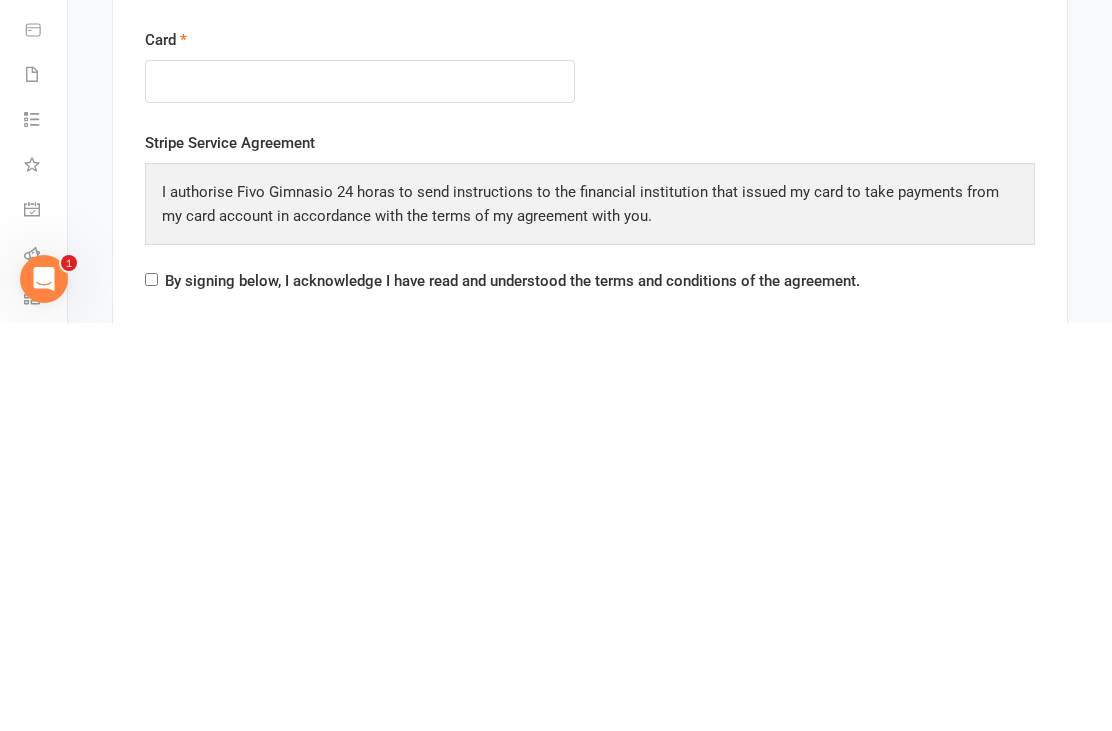 scroll, scrollTop: 2524, scrollLeft: 0, axis: vertical 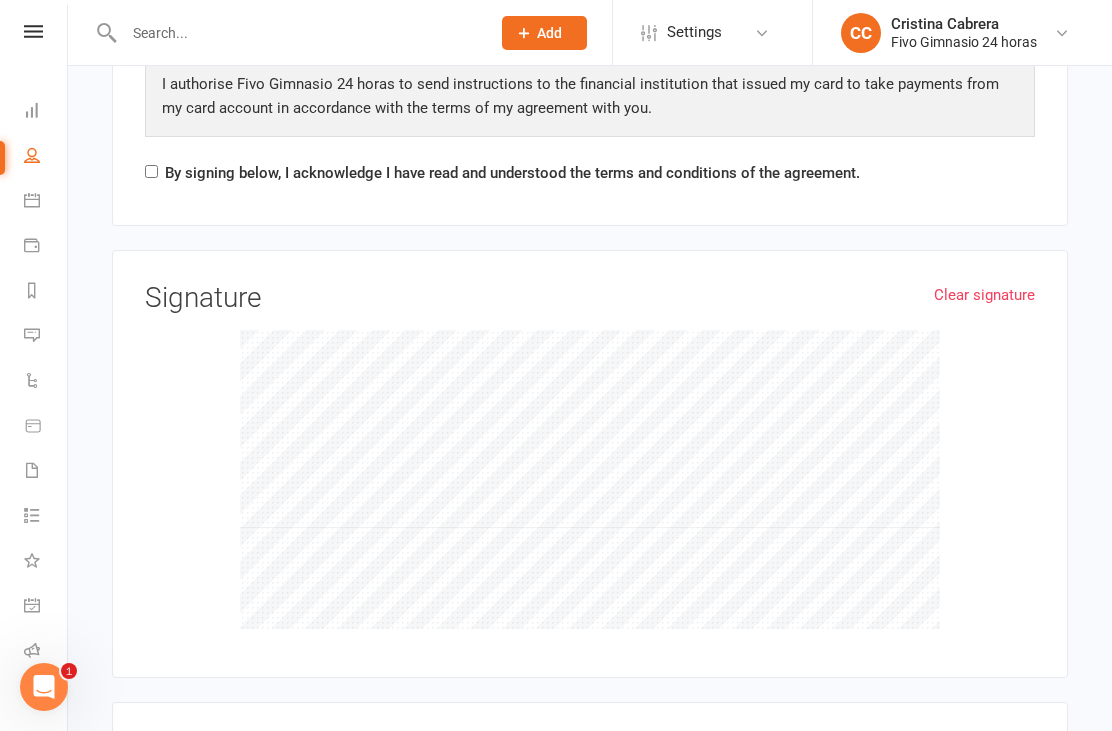 click on "By signing below, I acknowledge I have read and understood the terms and conditions of the agreement." at bounding box center [151, 171] 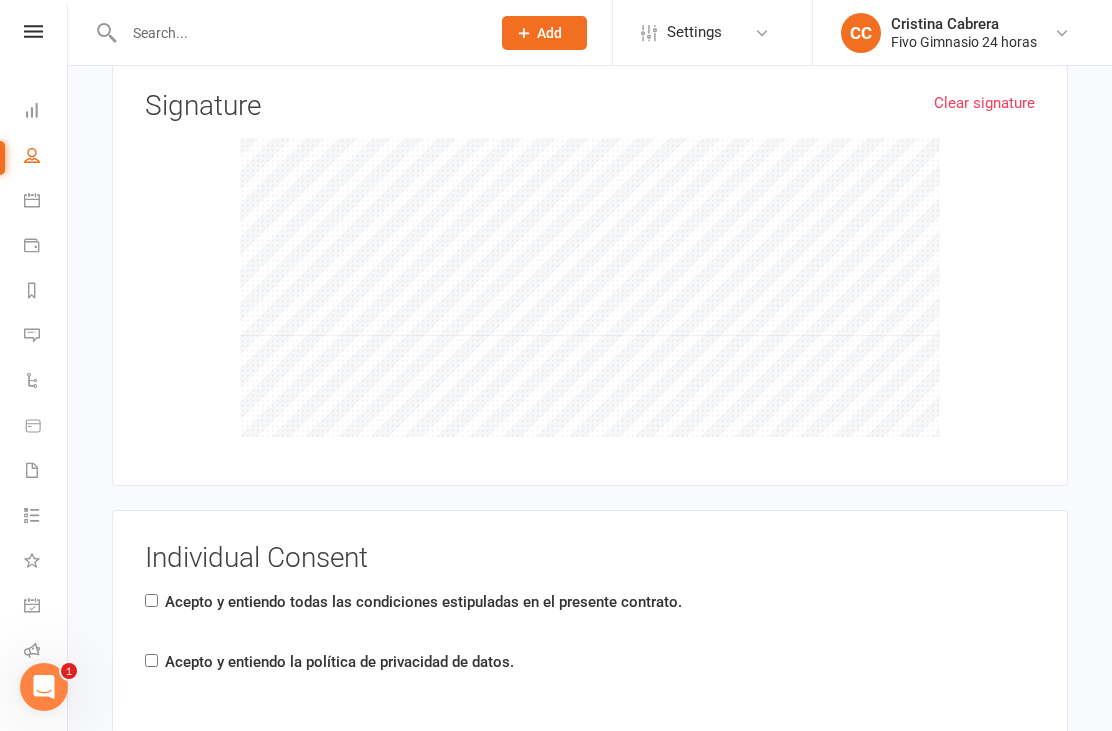 scroll, scrollTop: 2890, scrollLeft: 0, axis: vertical 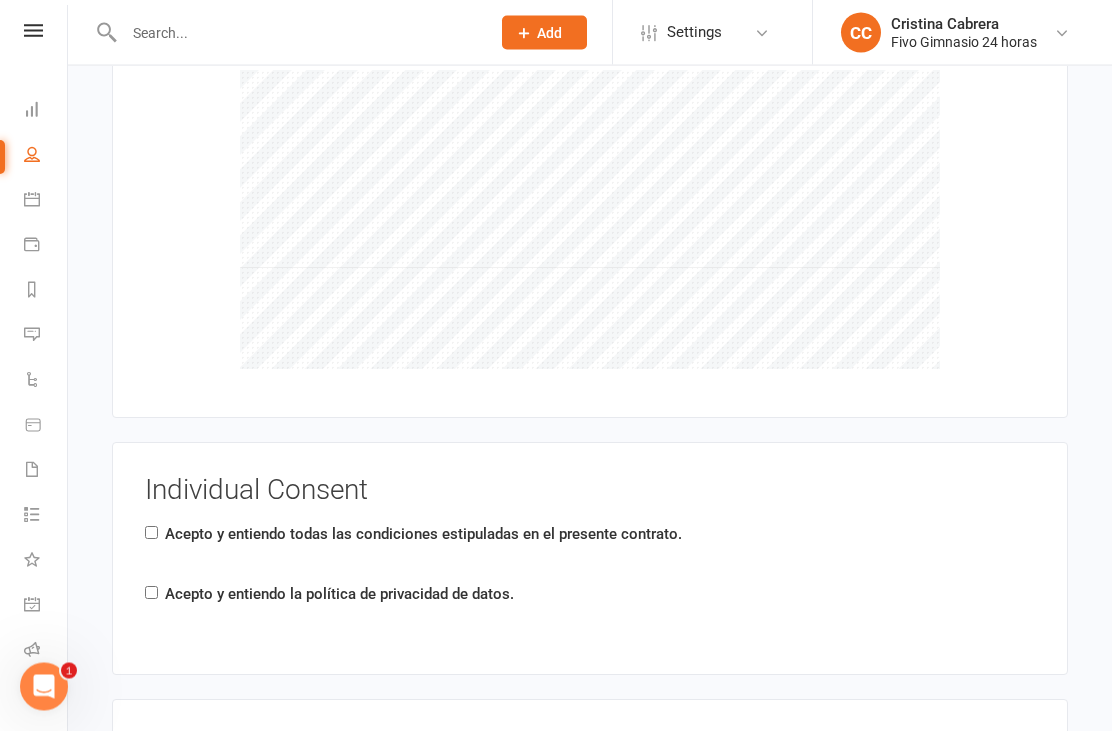 click on "Acepto y entiendo todas las condiciones estipuladas en el presente contrato." at bounding box center [423, 535] 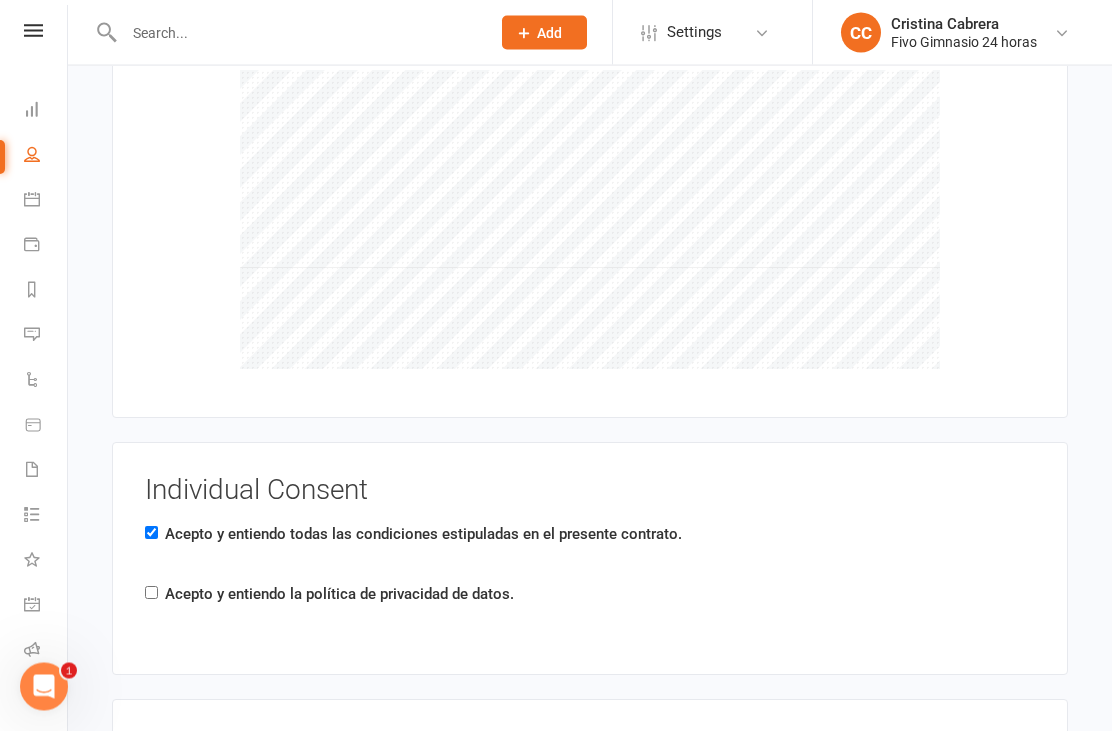 click on "Acepto y entiendo la política de privacidad de datos." at bounding box center (339, 595) 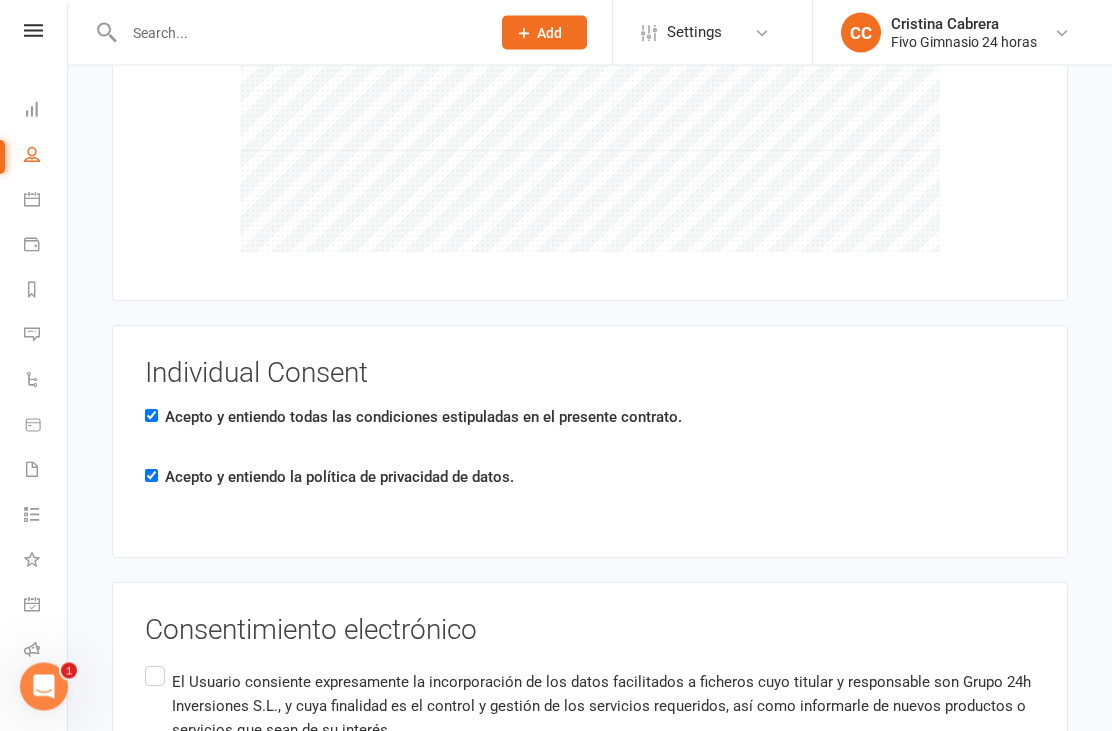 click on "El Usuario consiente expresamente la incorporación de los datos facilitados a ficheros cuyo titular y responsable son Grupo 24h Inversiones S.L., y cuya finalidad es el control y gestión de los servicios requeridos, así como informarle de nuevos productos o servicios que sean de su interés.  El Usuario Judith Martel Cano   también acepta la incorporación de nuevos servicios al Portal que Grupo 24h Inversiones S.L. pudiera implantar en cada momento, así como a la modificación de las características, precios y otras condiciones de los servicios ya existentes. El Usuario podrá en todo momento darse de baja como Usuario del Portal, sin que dicha decisión pueda tener carácter retroactivo, comunicándolo a hola@fivogym.es o, en su caso, mediante los  automatismos  puestos a su disposición en el Portal." at bounding box center (590, 850) 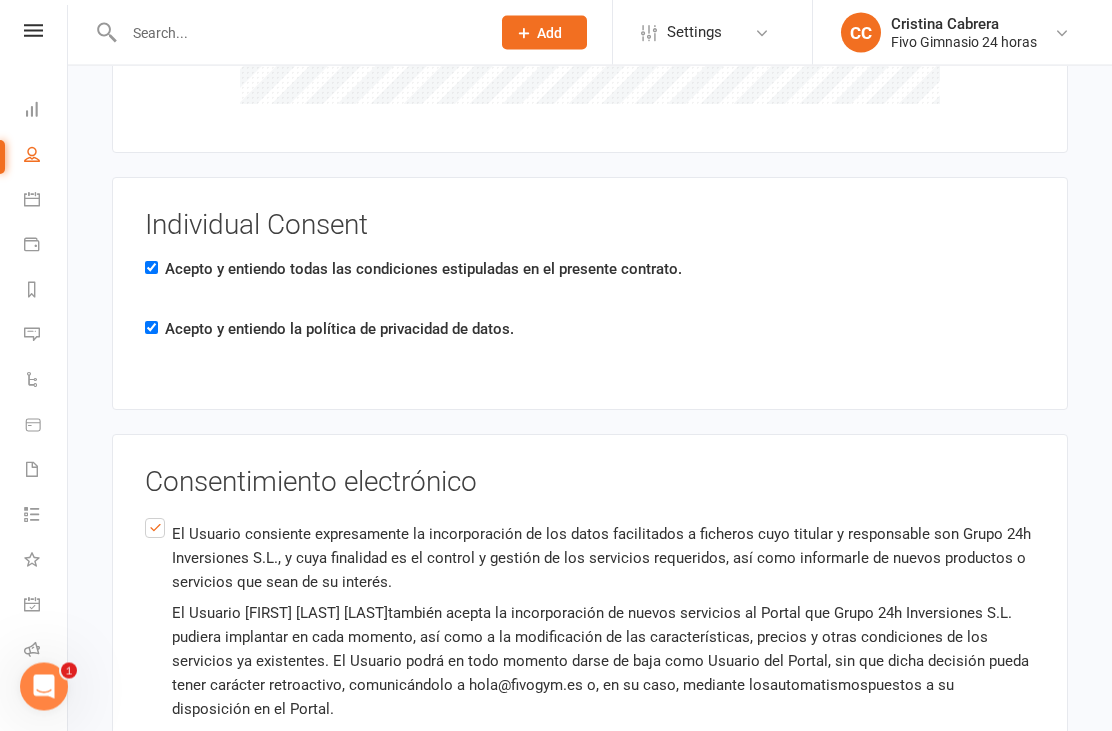 scroll, scrollTop: 3421, scrollLeft: 0, axis: vertical 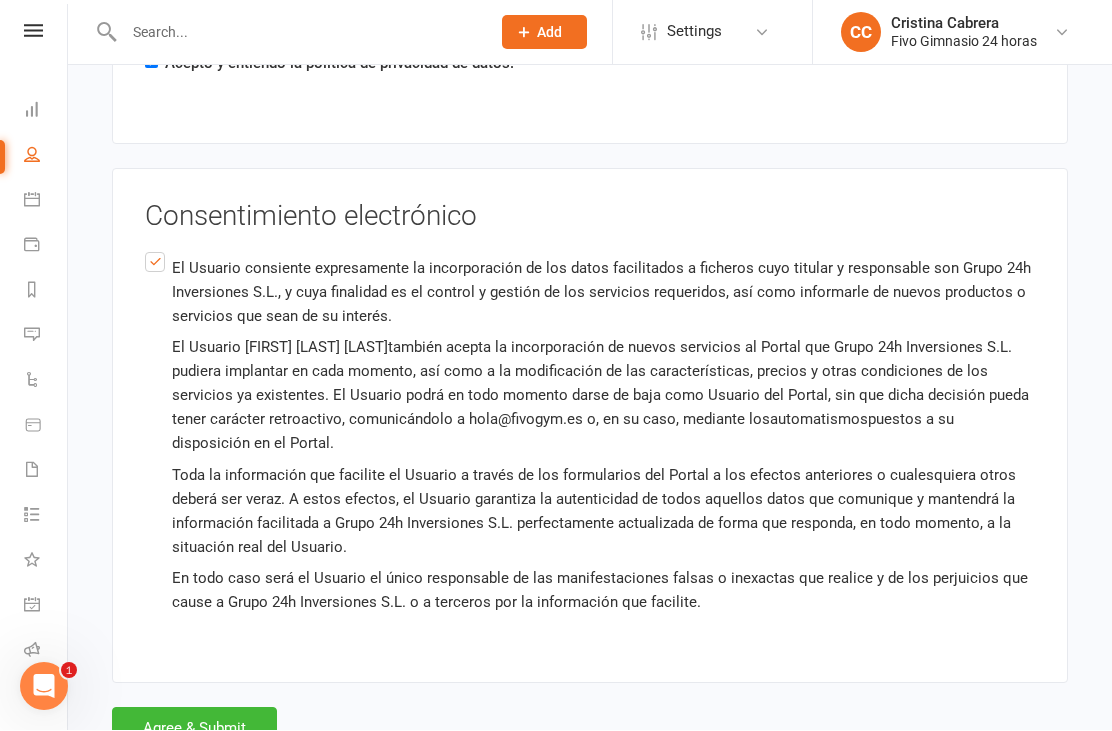 click on "Agree & Submit" at bounding box center (194, 729) 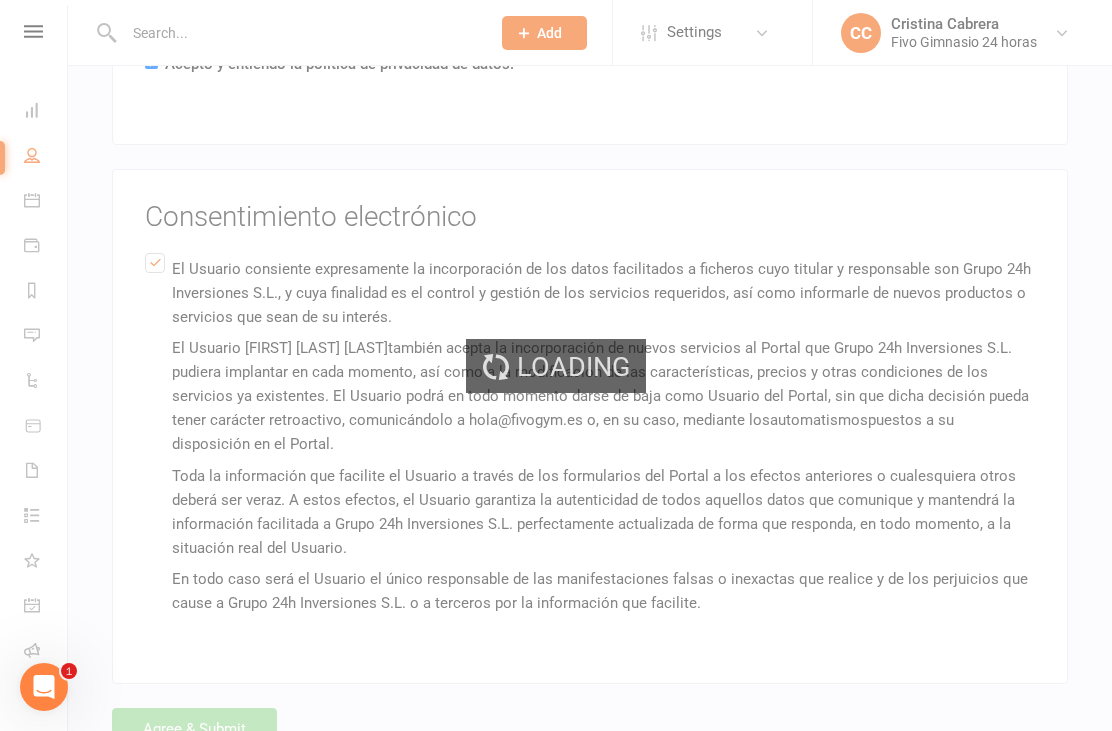 click on "Loading" at bounding box center (556, 365) 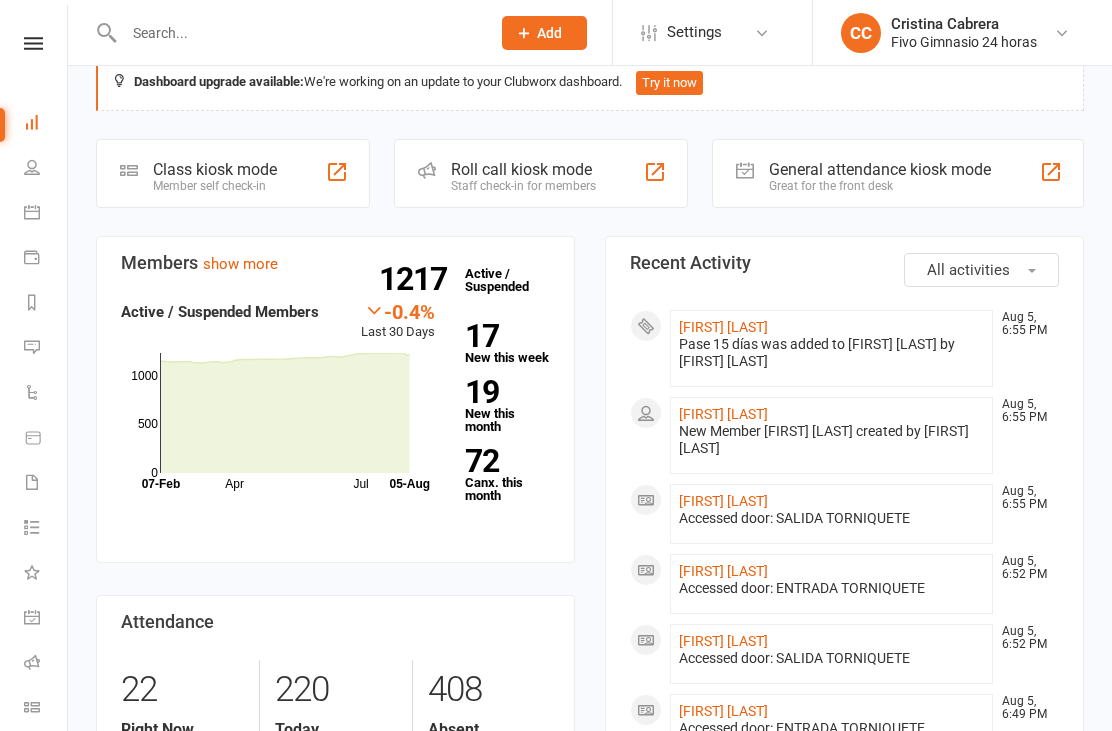 click on "[FIRST] [LAST]" 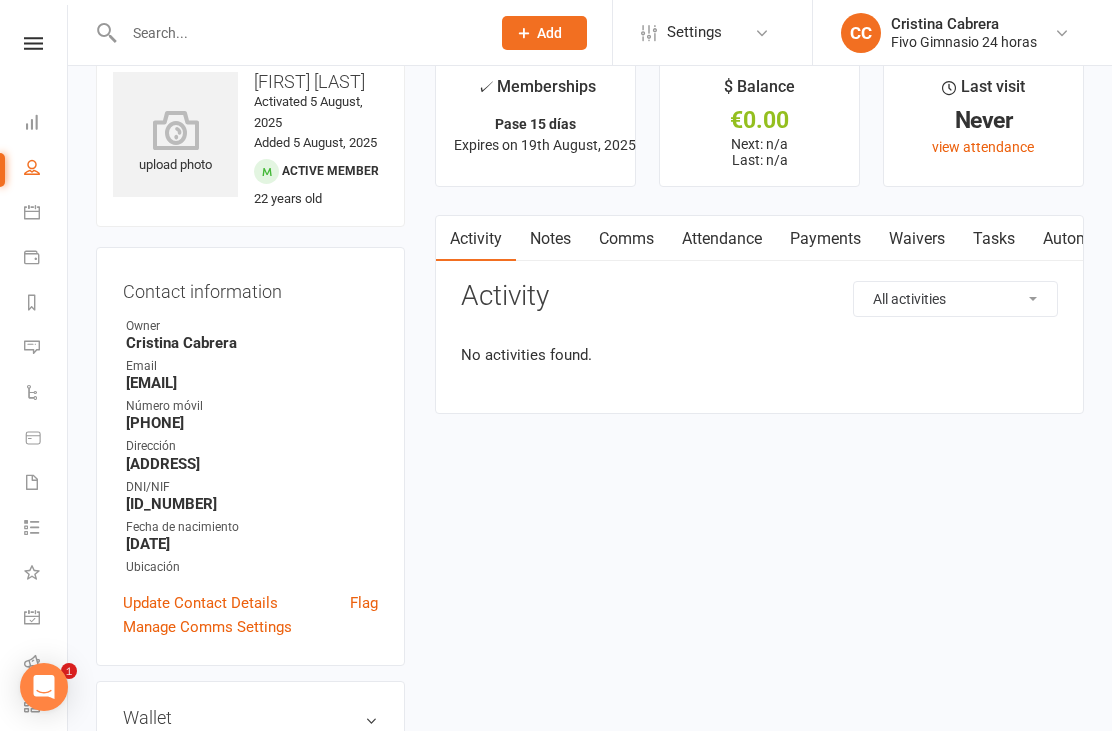 scroll, scrollTop: 0, scrollLeft: 0, axis: both 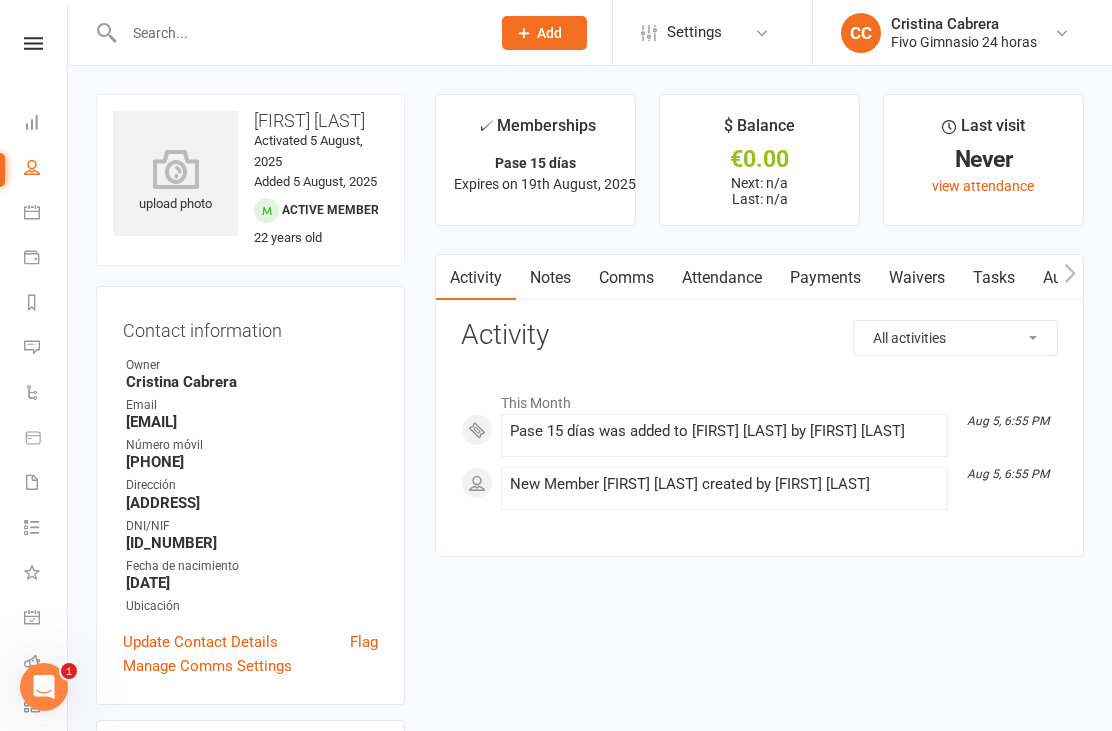 click on "upload photo" at bounding box center [175, 182] 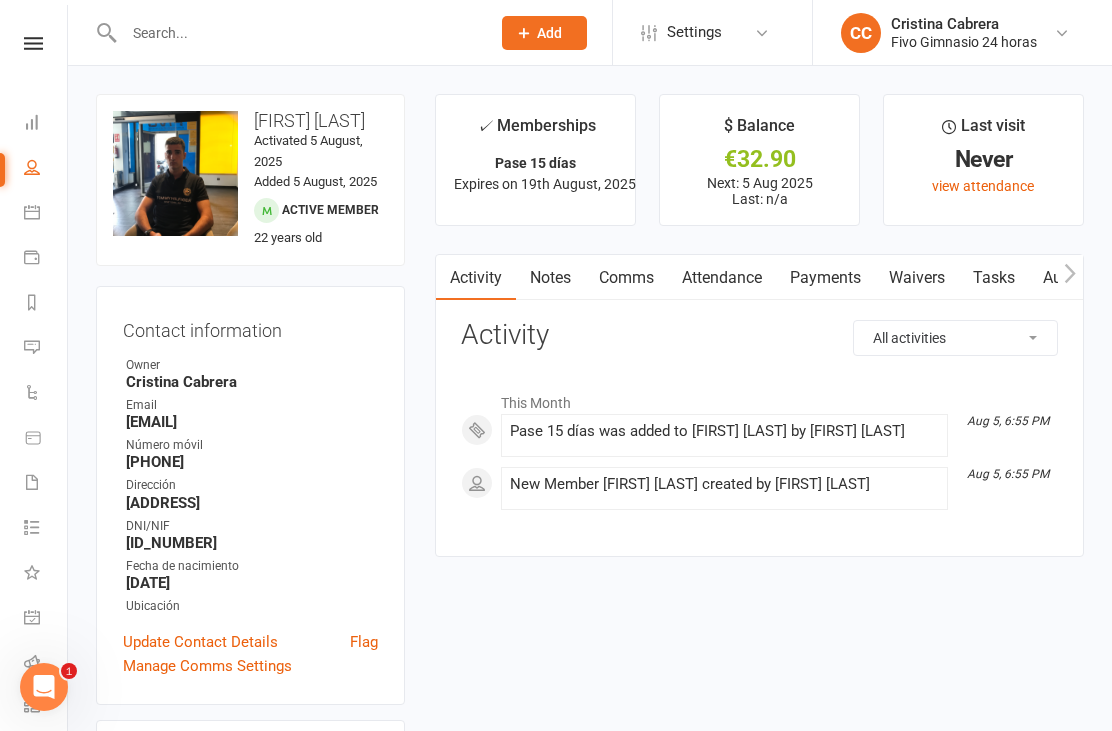 click on "Payments" at bounding box center (825, 278) 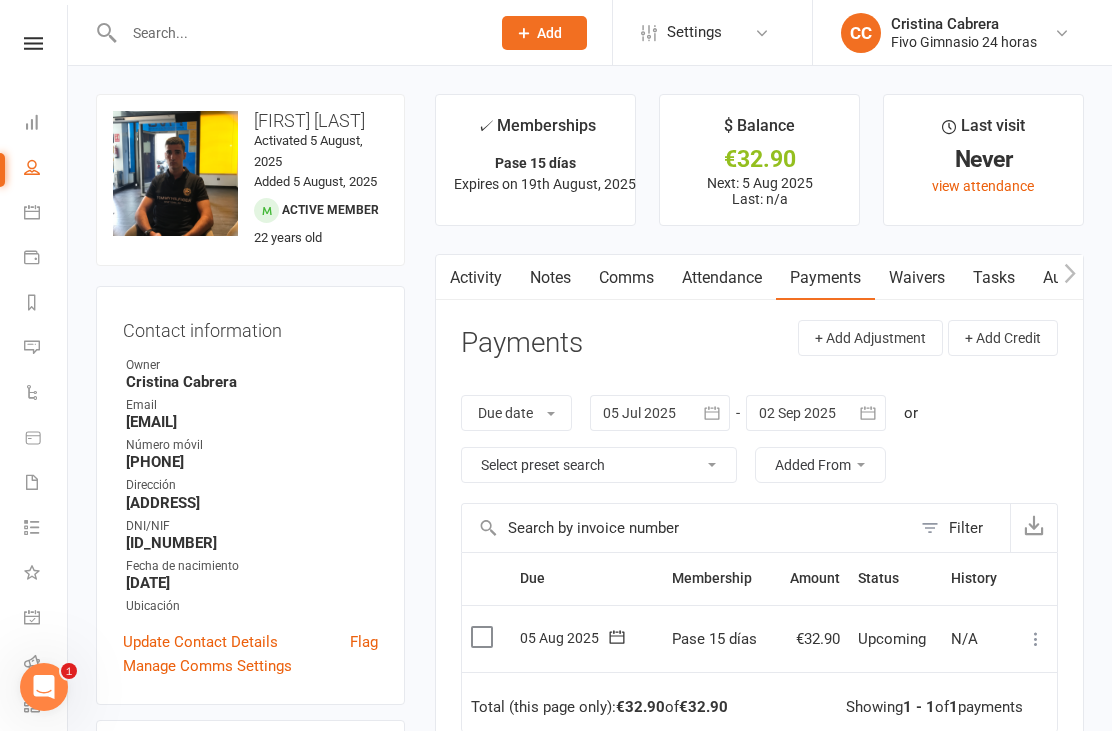 scroll, scrollTop: 64, scrollLeft: 0, axis: vertical 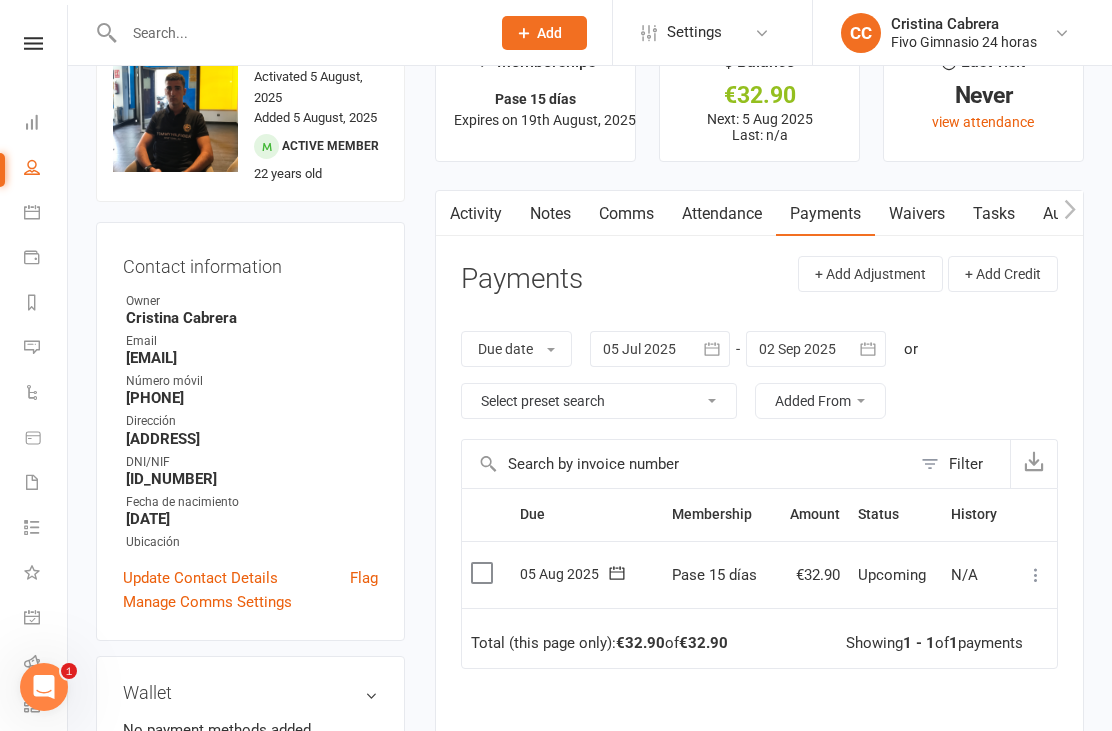 click at bounding box center (1036, 575) 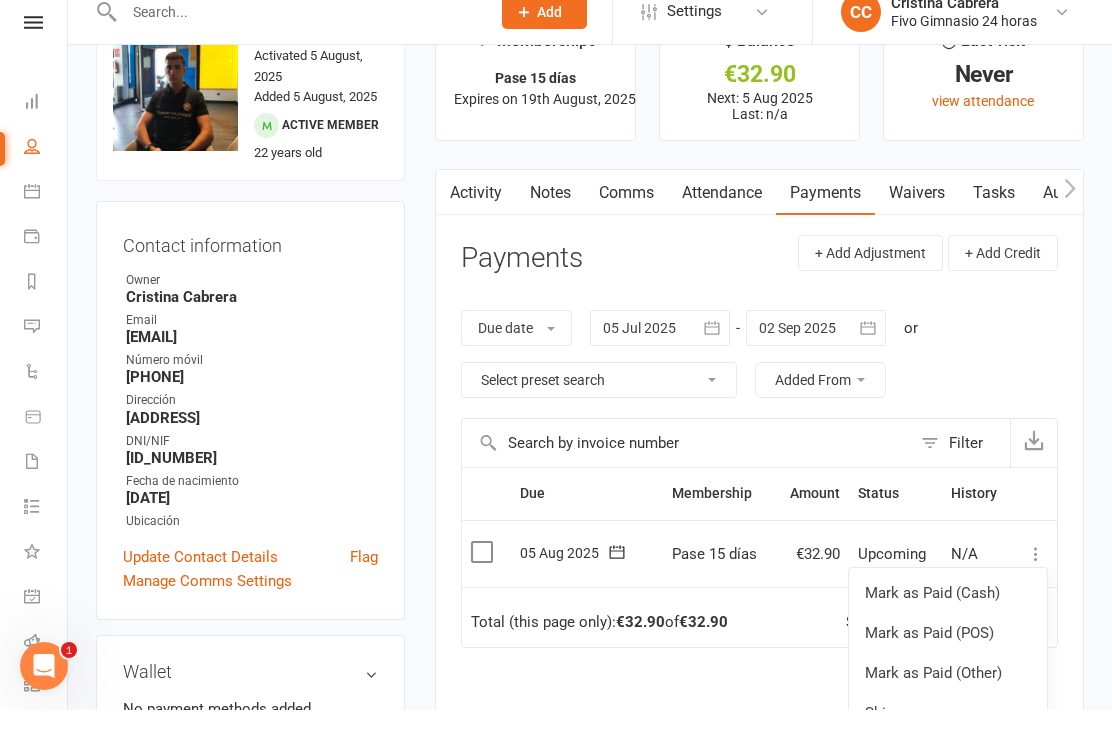 scroll, scrollTop: 118, scrollLeft: 0, axis: vertical 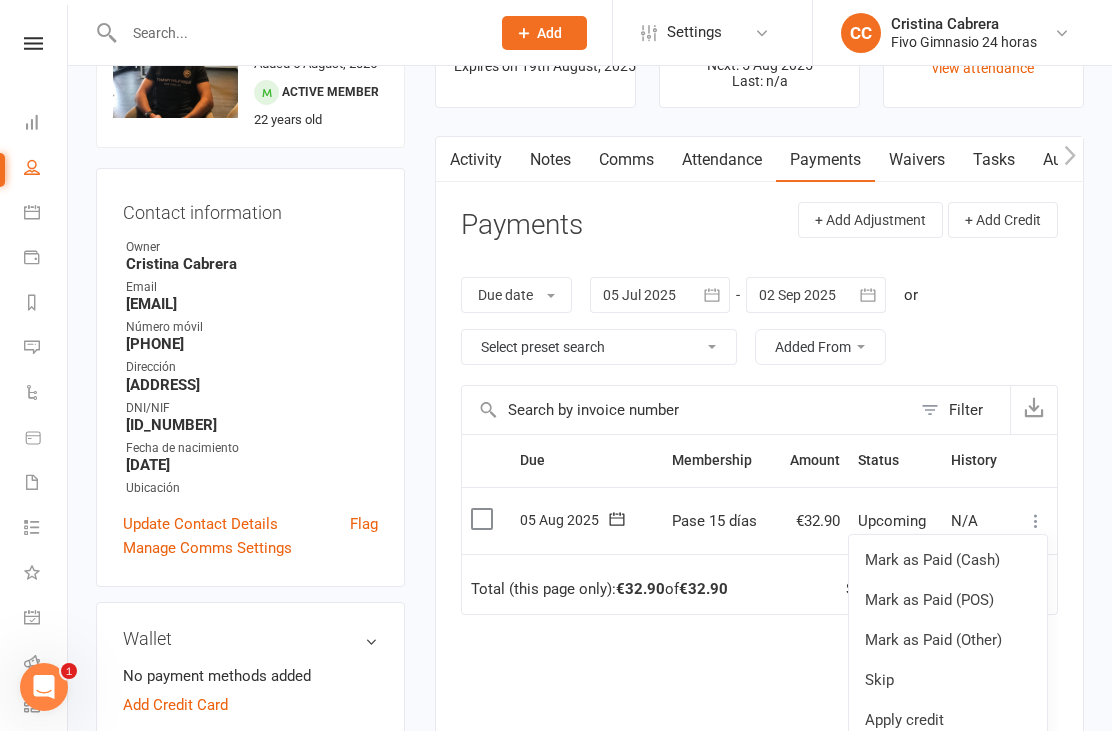 click on "Mark as Paid (POS)" at bounding box center [948, 600] 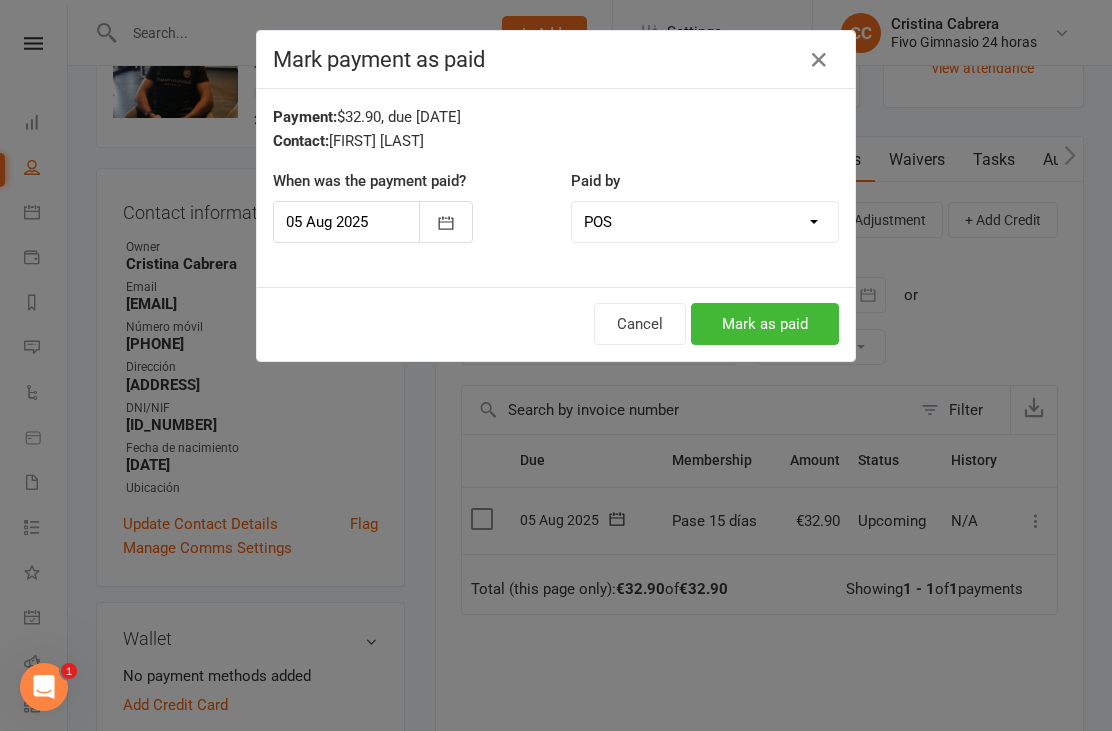 click on "Mark as paid" at bounding box center [765, 324] 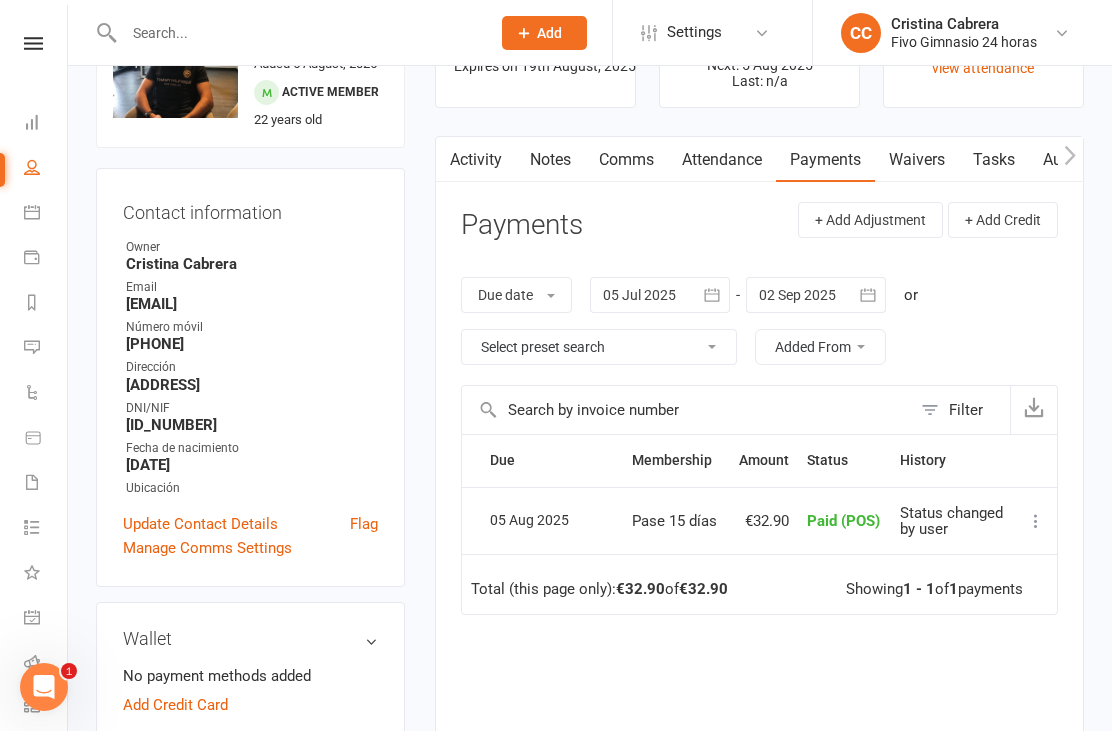 click on "Waivers" at bounding box center [917, 160] 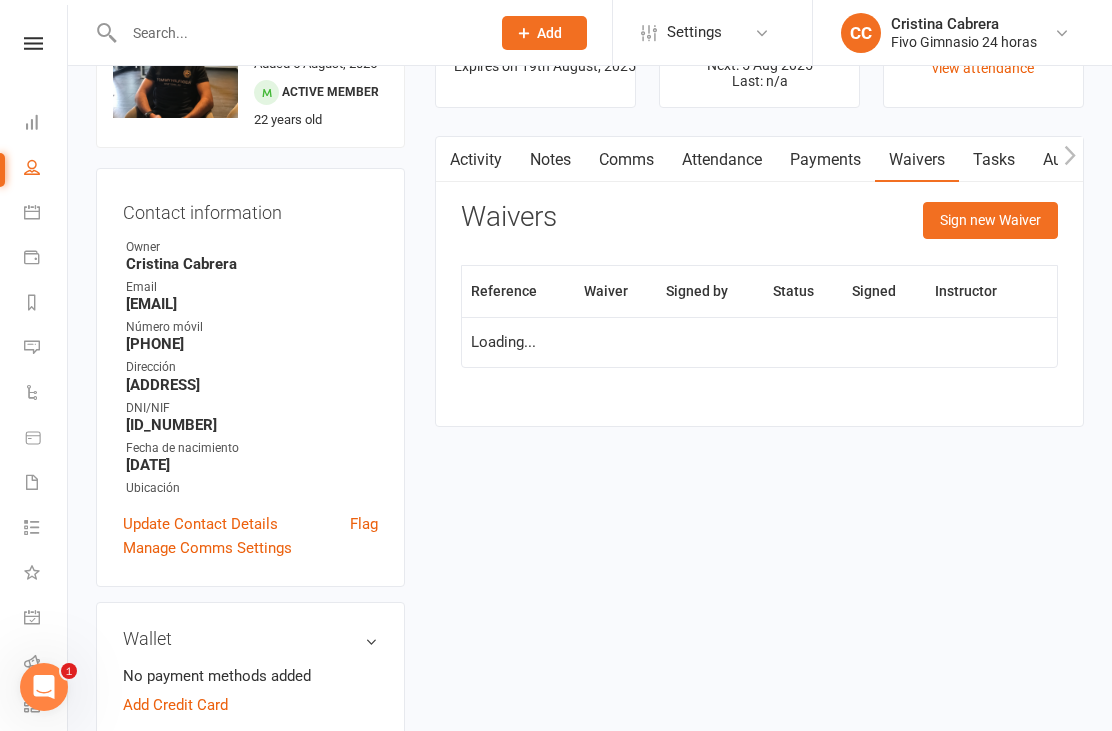 scroll, scrollTop: 182, scrollLeft: 0, axis: vertical 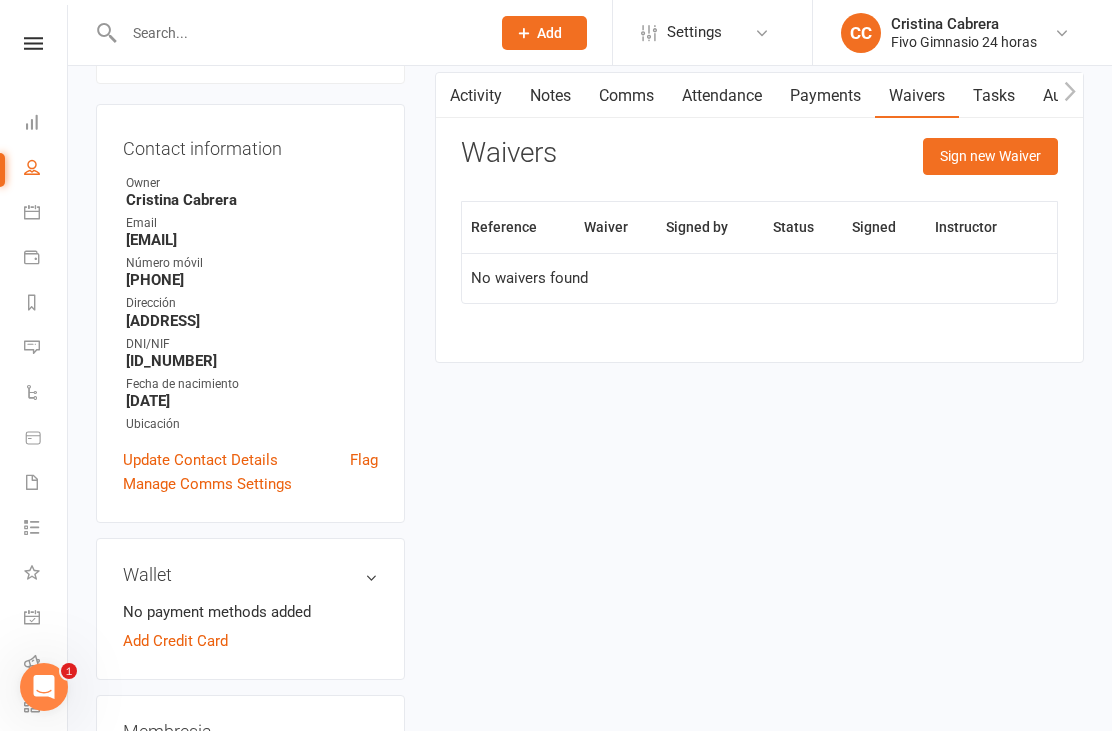 click on "Sign new Waiver" 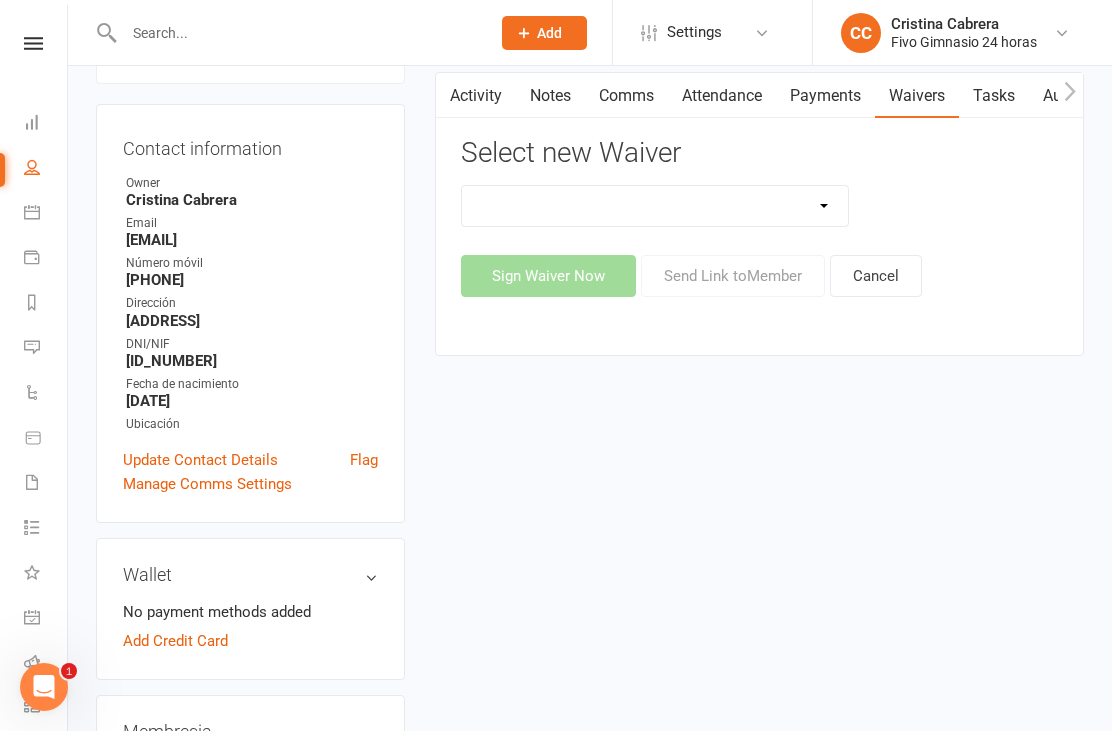 click on "Actualización De Datos De Pago Alta Online Certificación Finalización Contrato Certificación Finalización Contrato Y Devolución Entrenamiento Personal Influencer Contrato De Colaboración Lgpd Candidatos Monitor Lgpd Prospectos Nuevo Miembro (Adulto) Nuevo Miembro (Adulto Sin Wallet) Nuevo Miembro (Menor) Nuevo Miembro (Menor) (No usar) Nuevo Miembro (Menor sin Wallet) Reembolso De Membresia Reembolso De Membresia 44.90€" 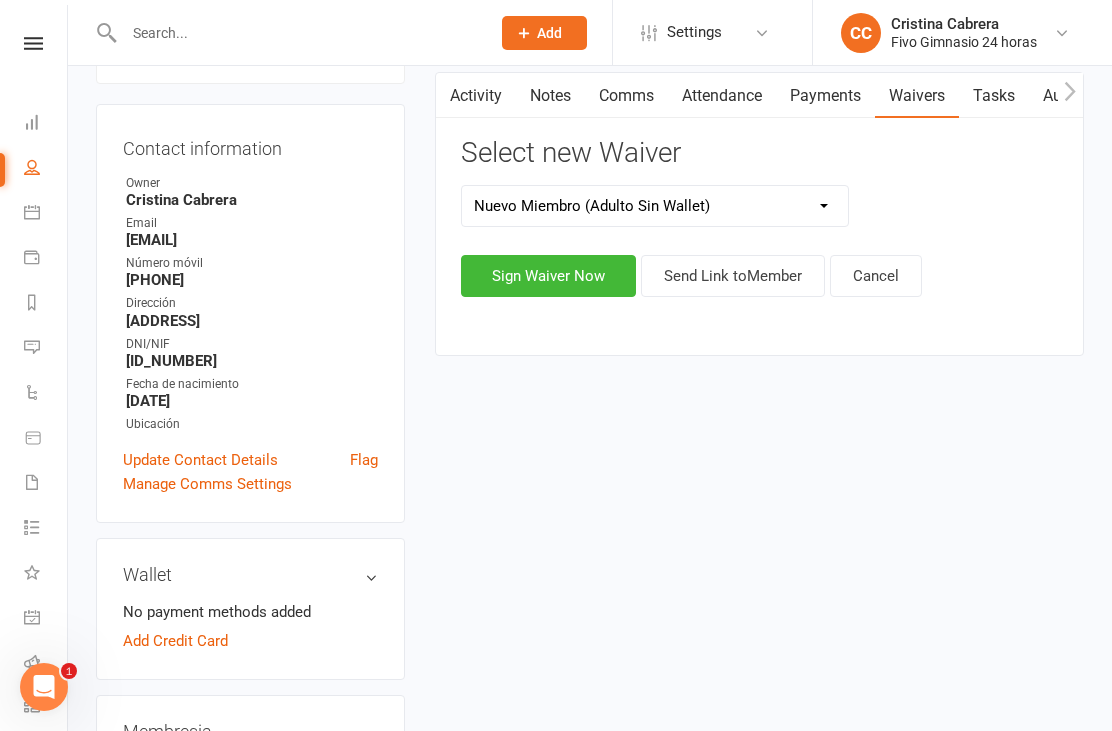 scroll, scrollTop: 183, scrollLeft: 0, axis: vertical 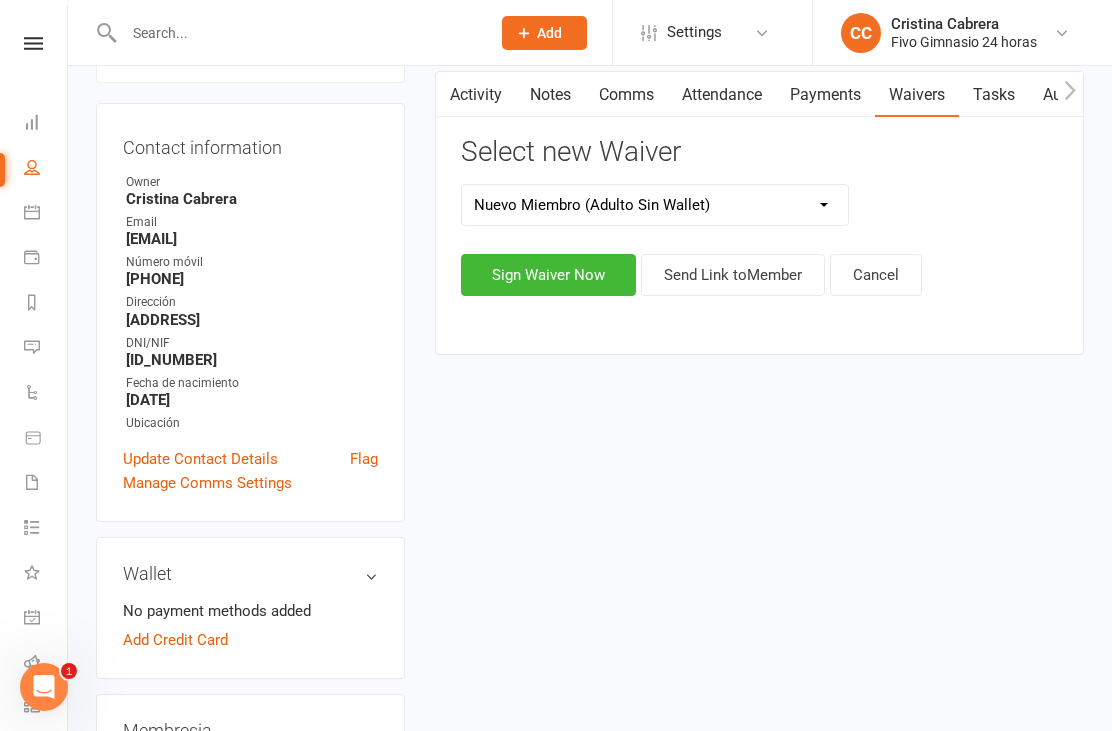 click on "Sign Waiver Now" 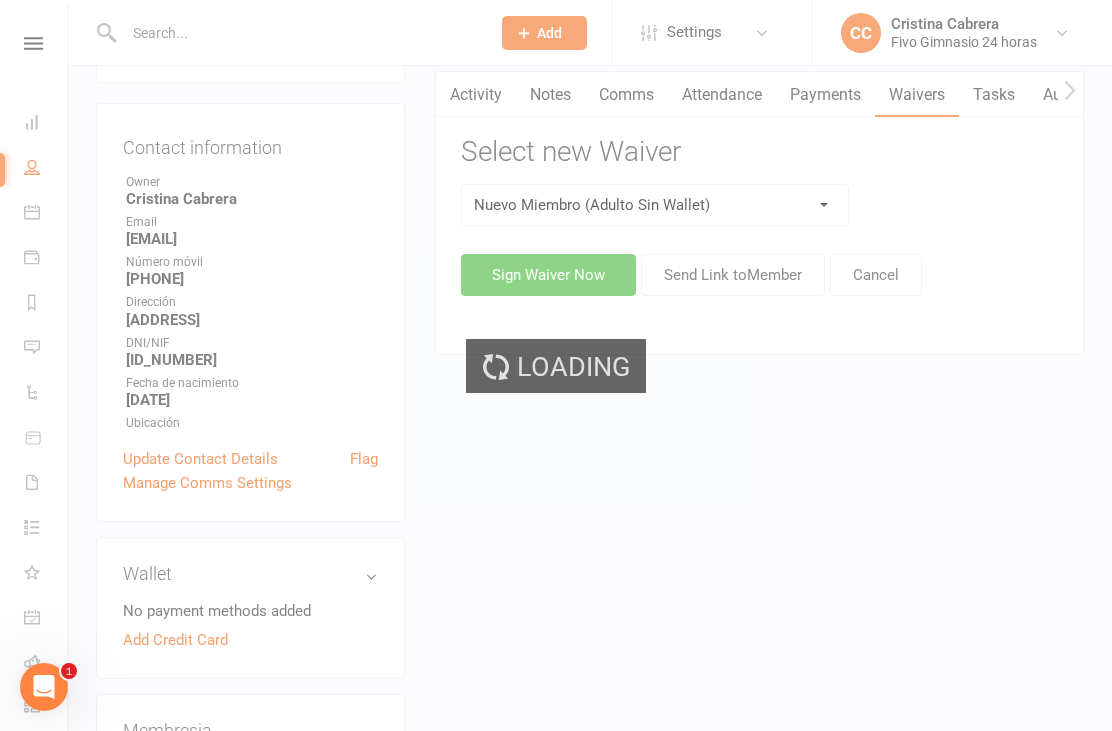scroll, scrollTop: 0, scrollLeft: 0, axis: both 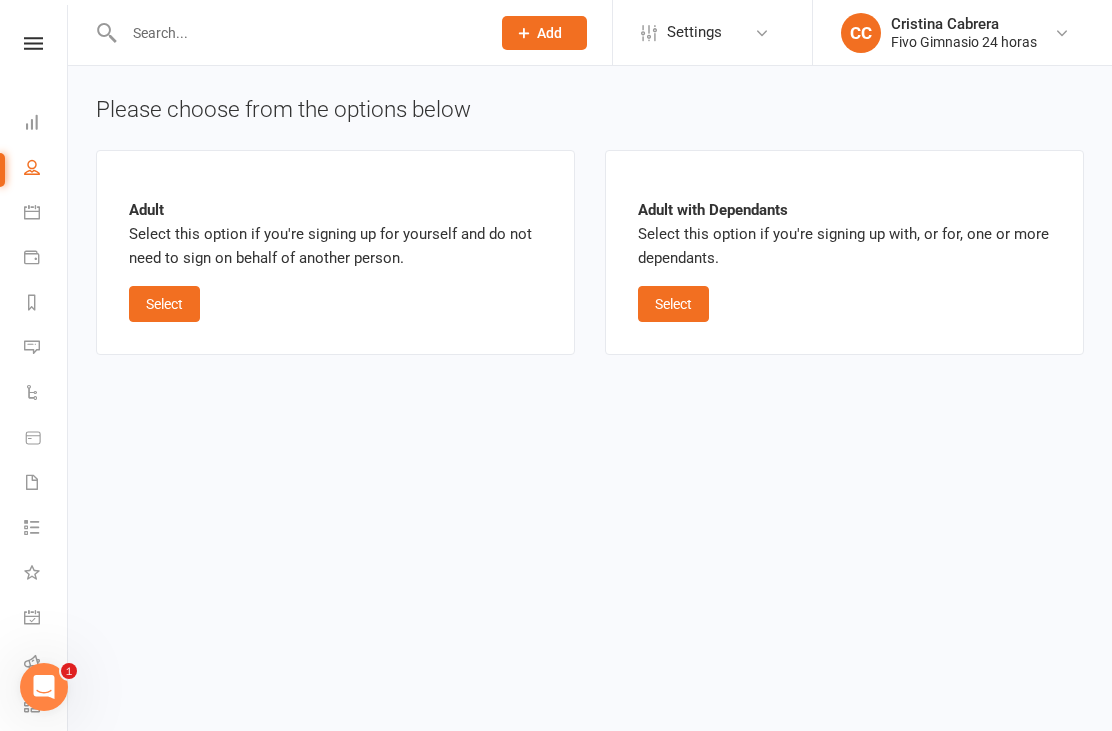 click on "Select" at bounding box center [164, 304] 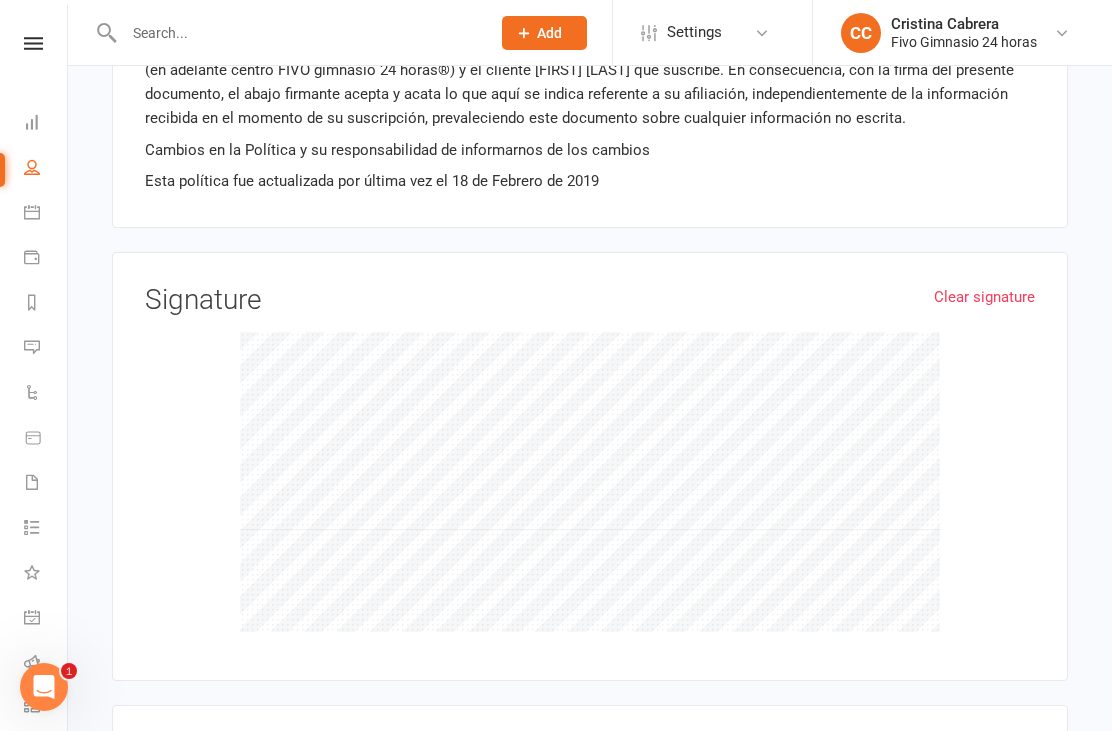 scroll, scrollTop: 2130, scrollLeft: 0, axis: vertical 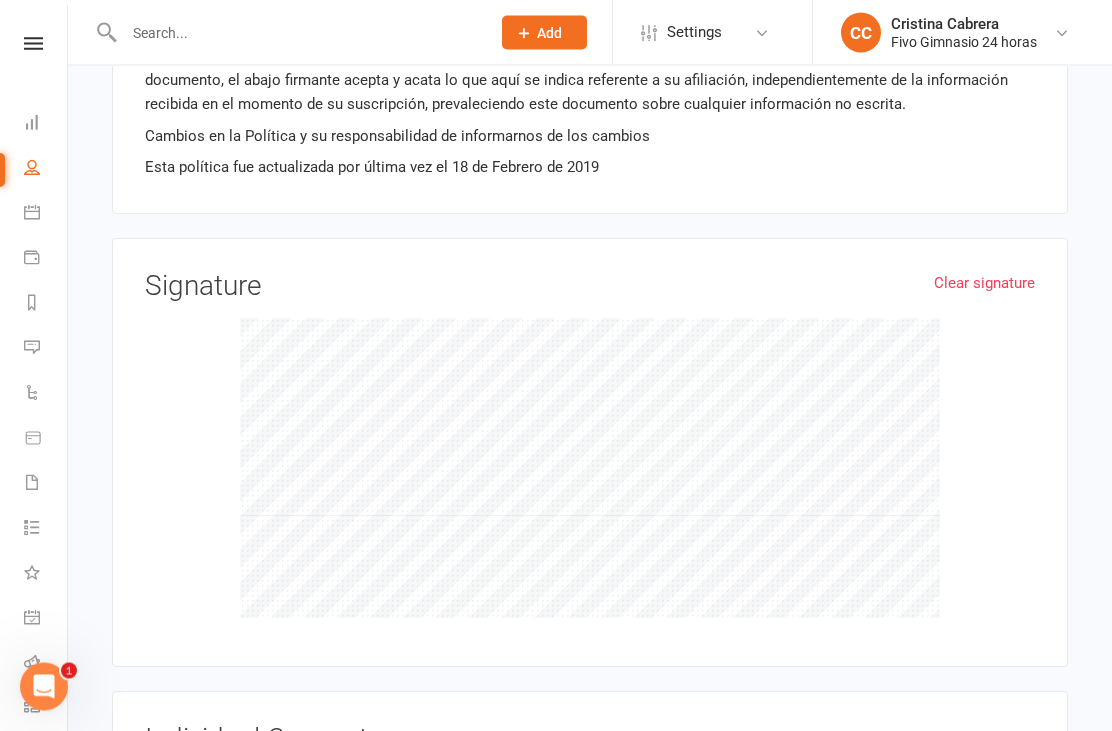 click on "Acepto y entiendo todas las condiciones estipuladas en el presente contrato." at bounding box center (413, 788) 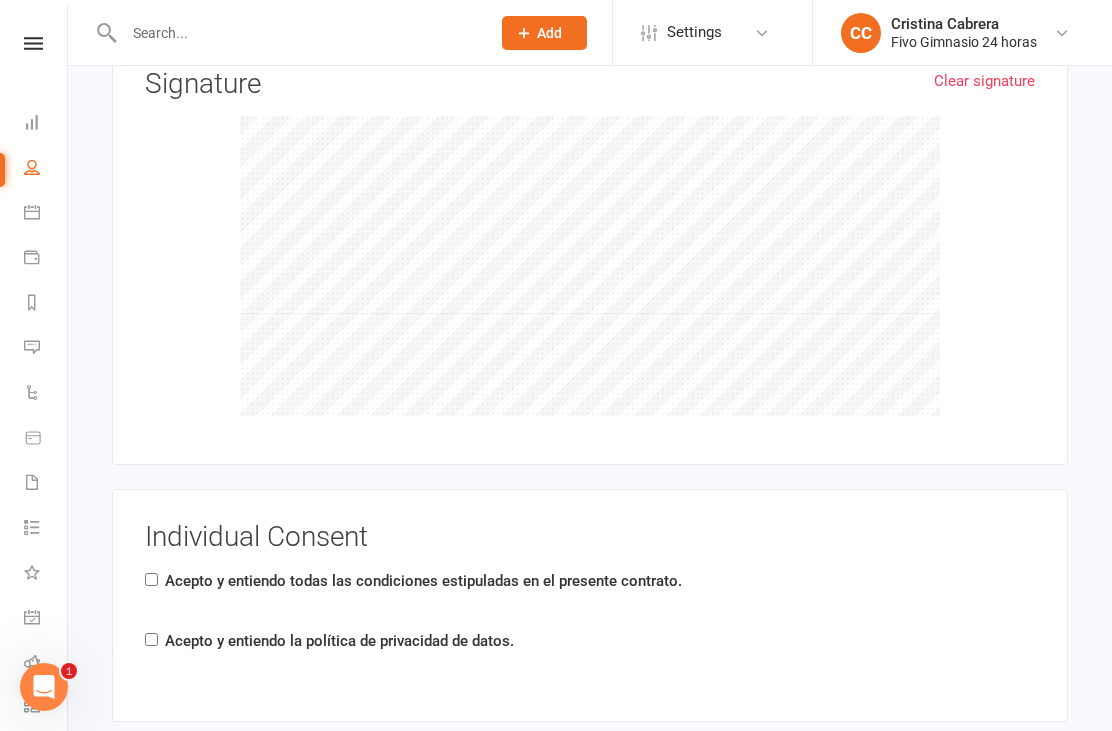 scroll, scrollTop: 2358, scrollLeft: 0, axis: vertical 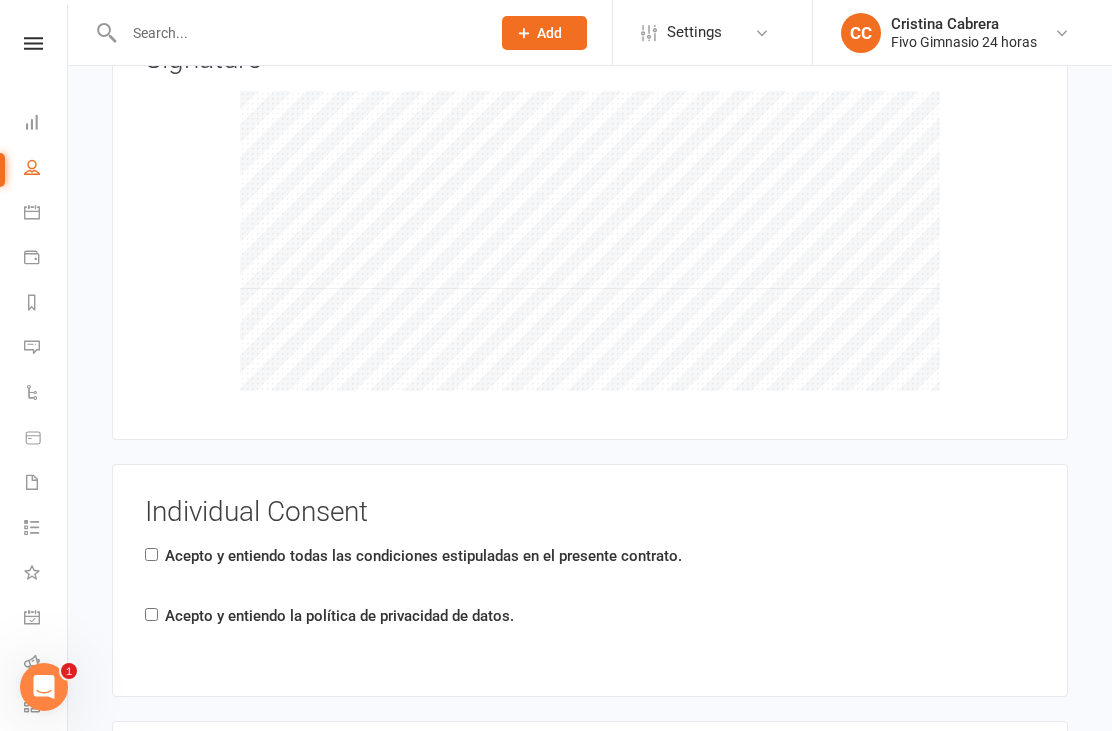 click on "Acepto y entiendo la política de privacidad de datos." at bounding box center [339, 616] 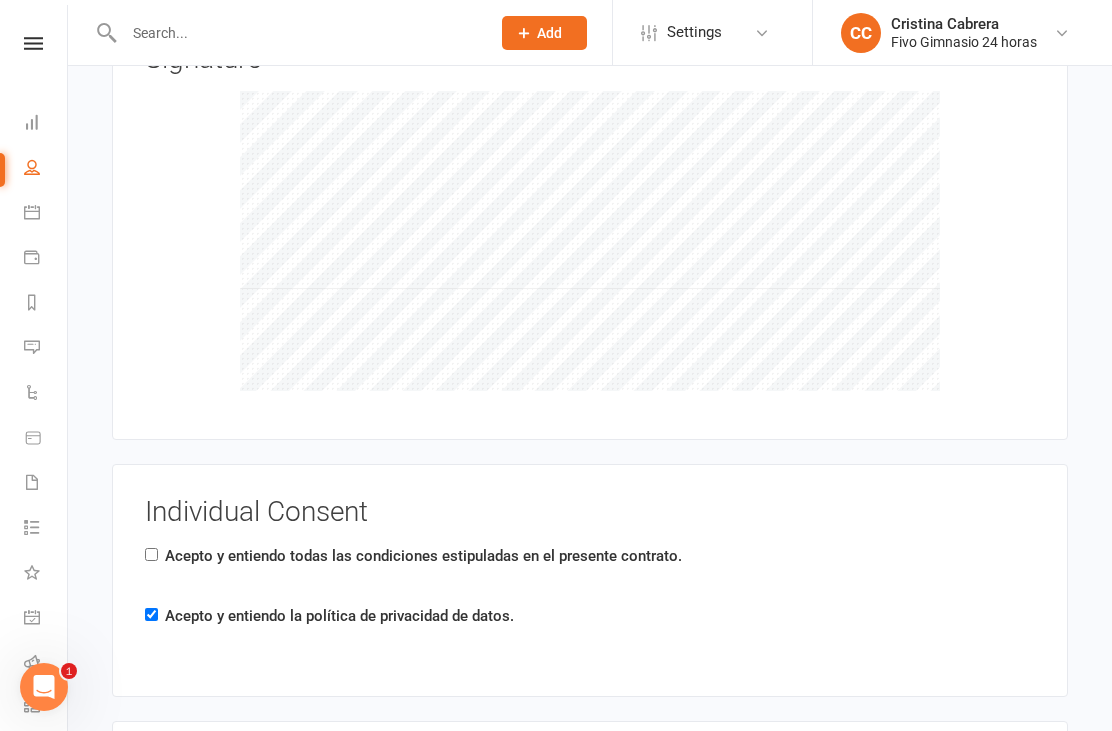 click on "Acepto y entiendo todas las condiciones estipuladas en el presente contrato." at bounding box center (423, 556) 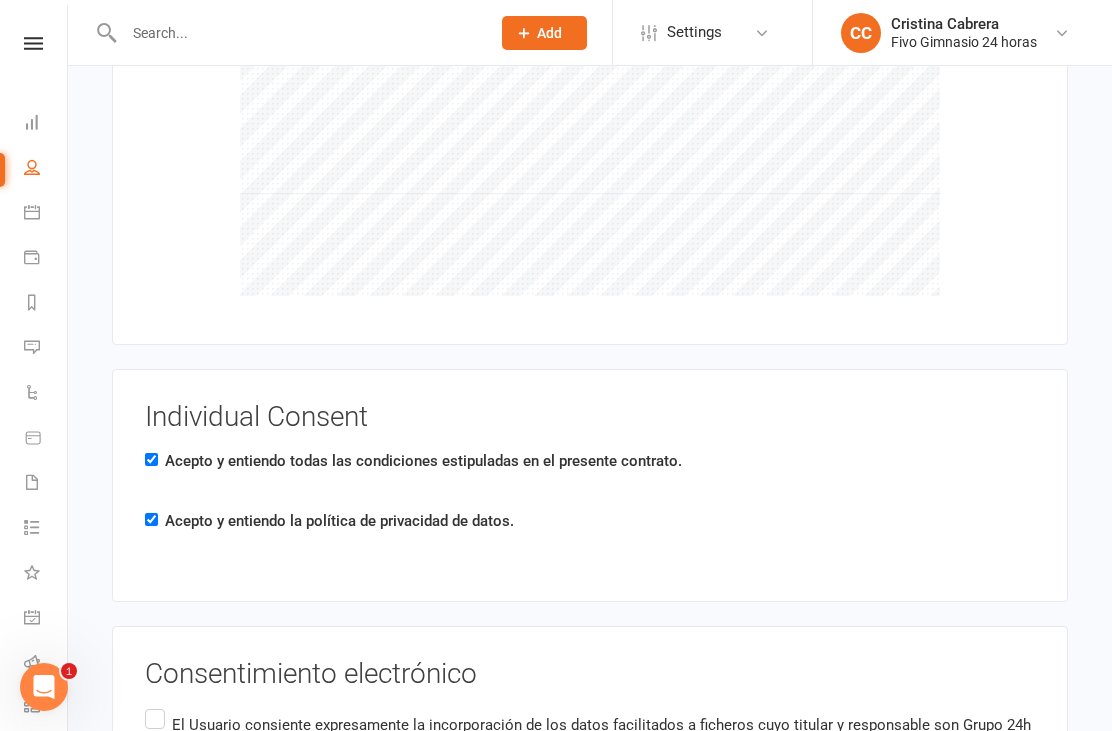 click on "El Usuario consiente expresamente la incorporación de los datos facilitados a ficheros cuyo titular y responsable son Grupo 24h Inversiones S.L., y cuya finalidad es el control y gestión de los servicios requeridos, así como informarle de nuevos productos o servicios que sean de su interés. El Usuario [FIRST] [LAST] también acepta la incorporación de nuevos servicios al Portal que Grupo 24h Inversiones S.L. pudiera implantar en cada momento, así como a la modificación de las características, precios y otras condiciones de los servicios ya existentes. El Usuario podrá en todo momento darse de baja como Usuario del Portal, sin que dicha decisión pueda tener carácter retroactivo, comunicándolo a [EMAIL] o, en su caso, mediante los automatismos puestos a su disposición en el Portal." at bounding box center [590, 892] 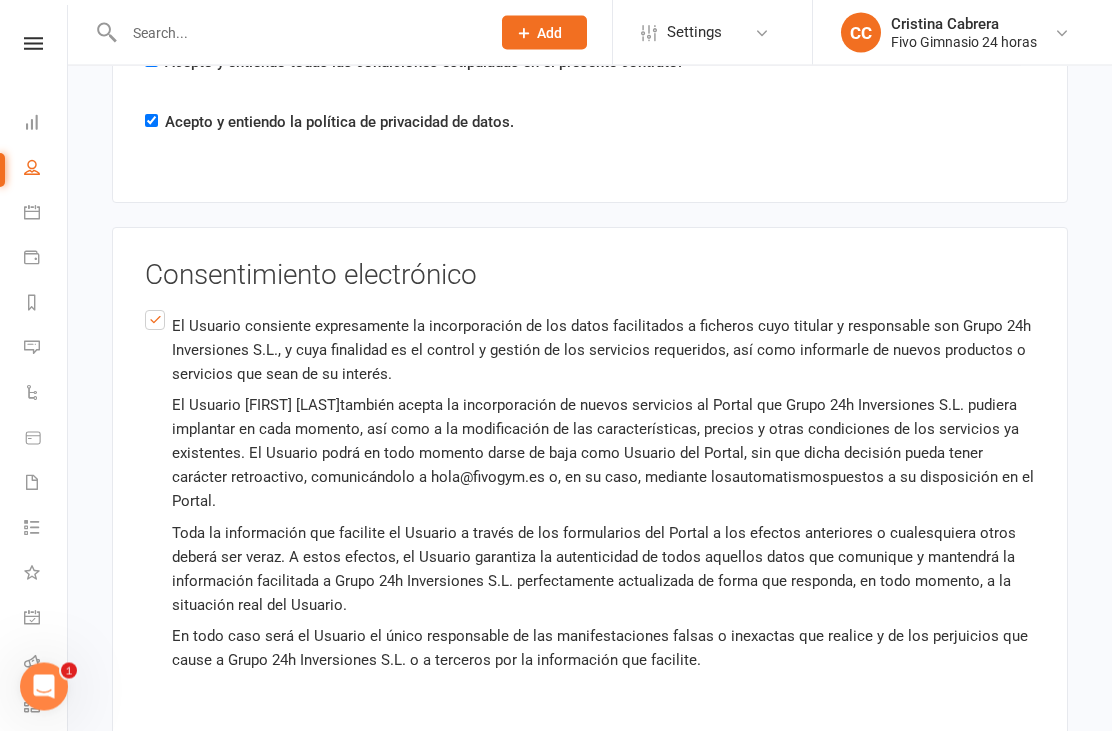 click on "Agree & Submit" at bounding box center [194, 787] 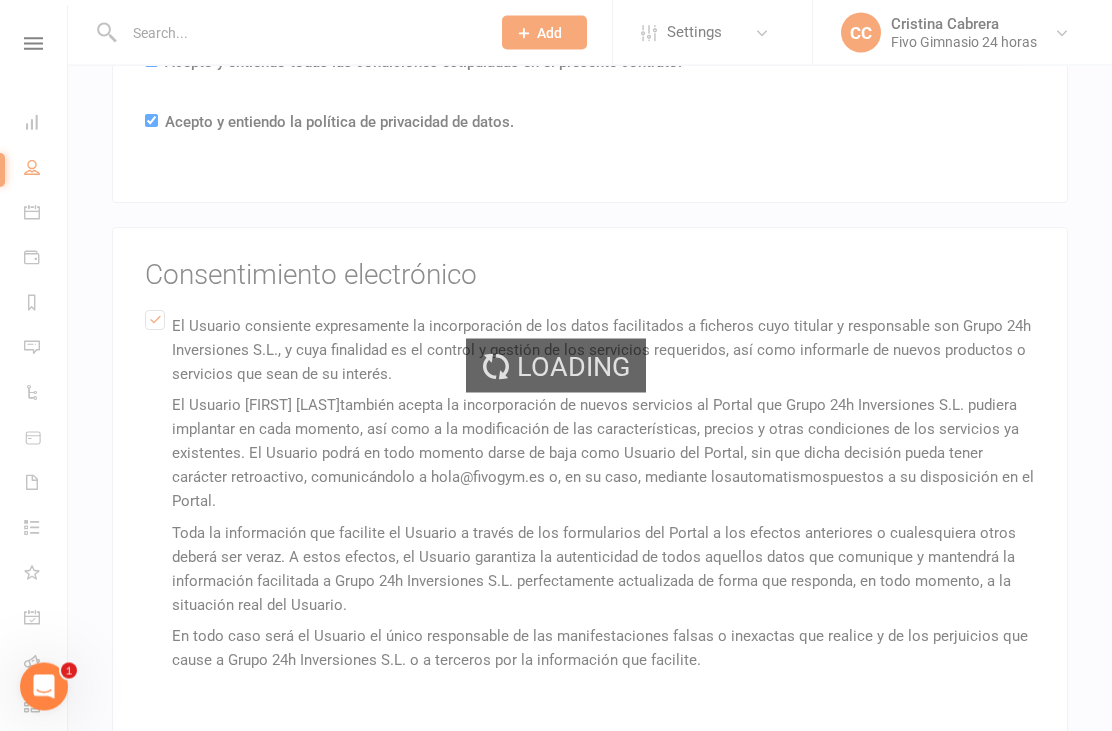 scroll, scrollTop: 2852, scrollLeft: 0, axis: vertical 